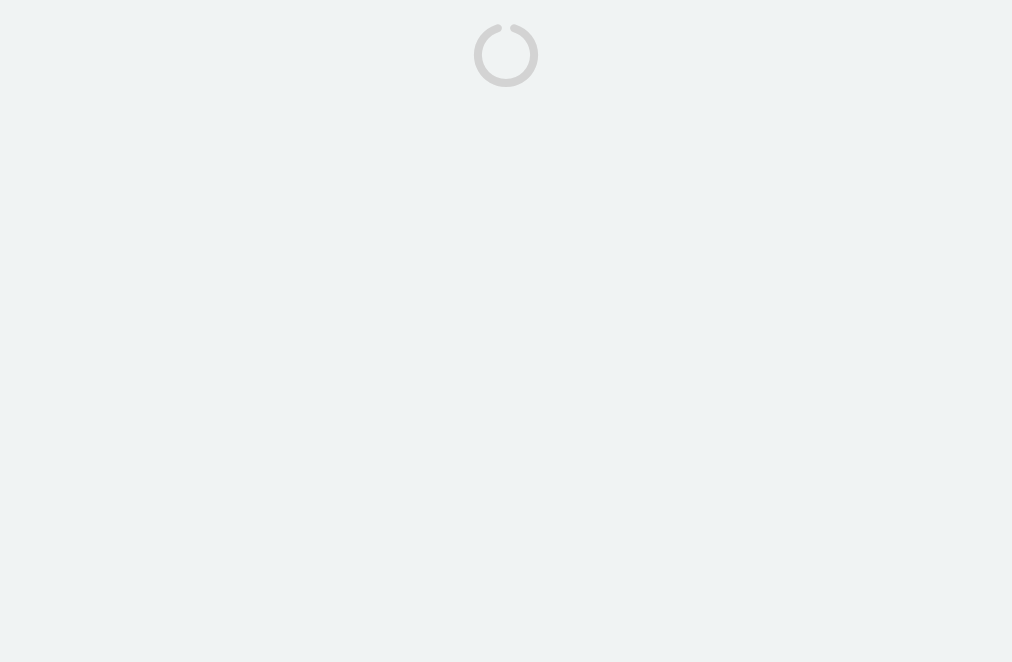 scroll, scrollTop: 0, scrollLeft: 0, axis: both 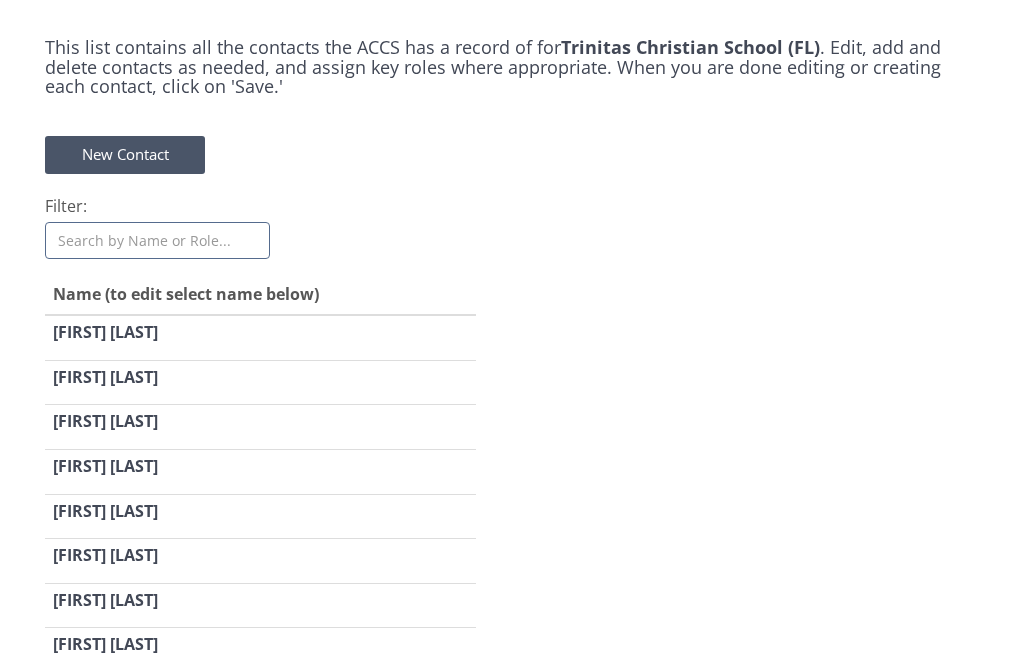 click on "Filter:" at bounding box center [157, 240] 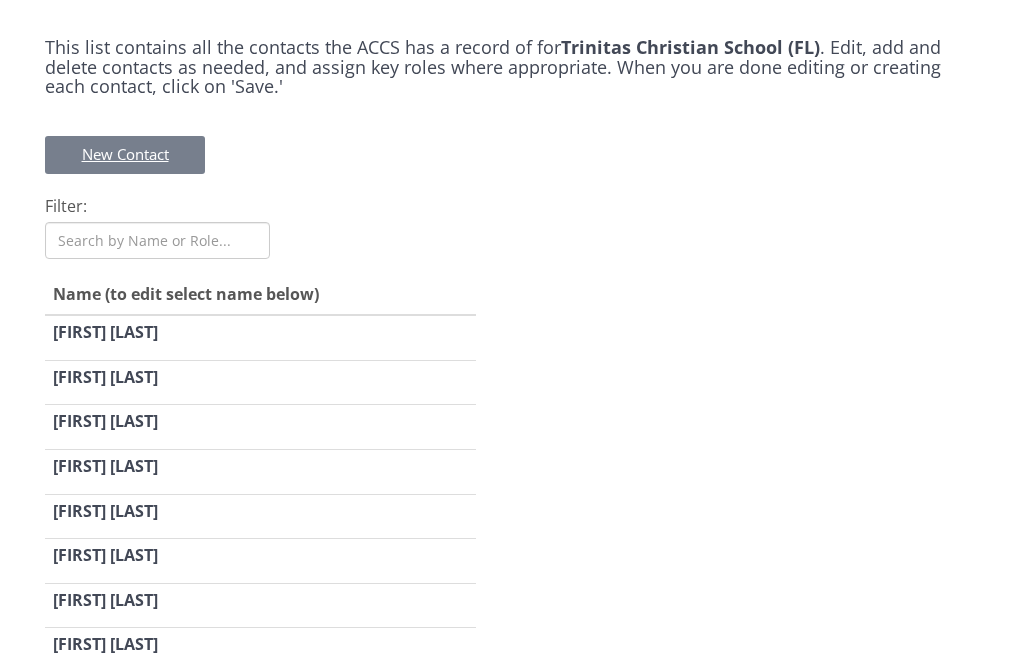 click on "New Contact" at bounding box center (125, 154) 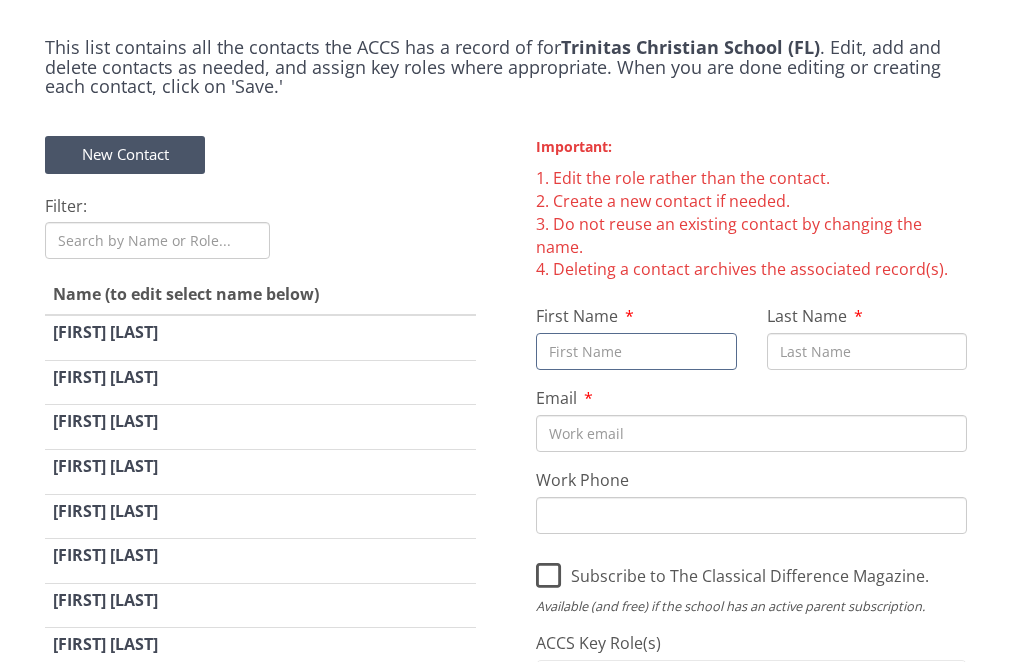 click on "First Name" at bounding box center (636, 351) 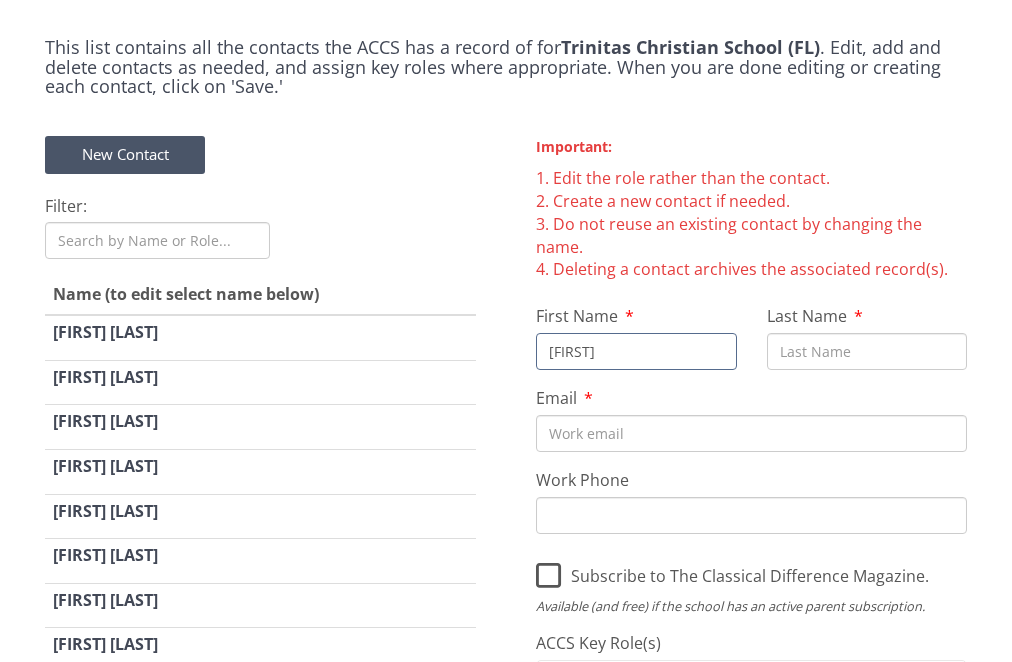 type on "[FIRST]" 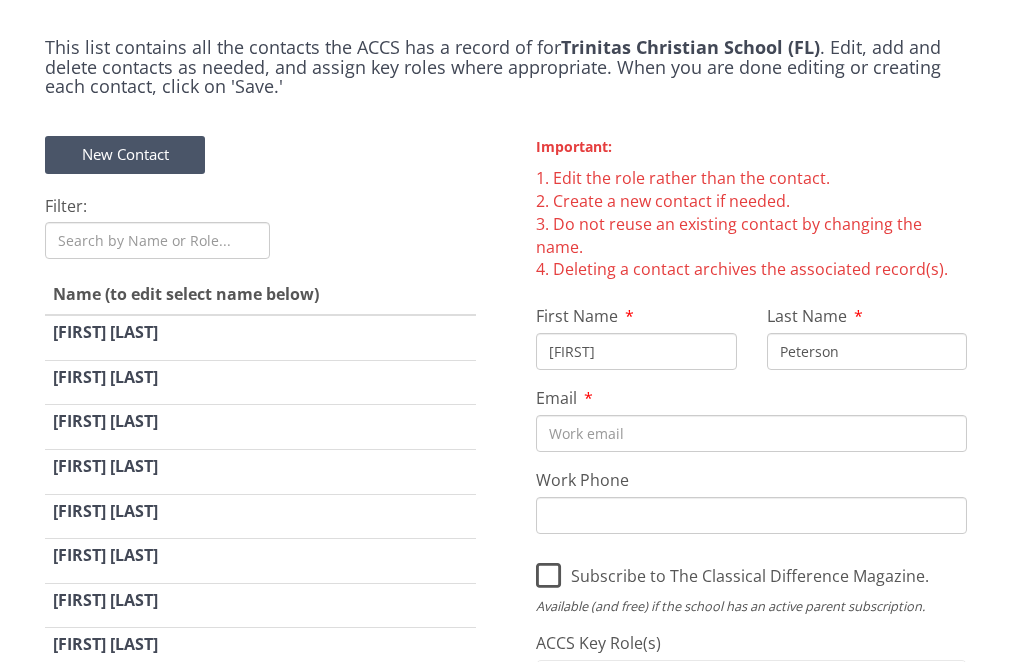 type on "Peterson" 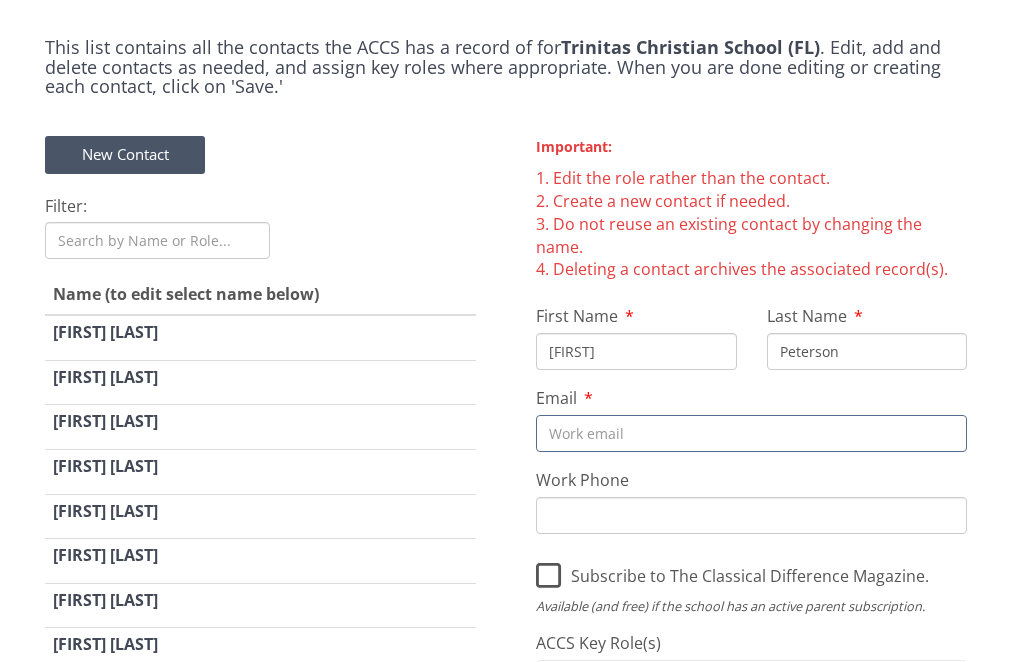 click on "Email" at bounding box center [751, 433] 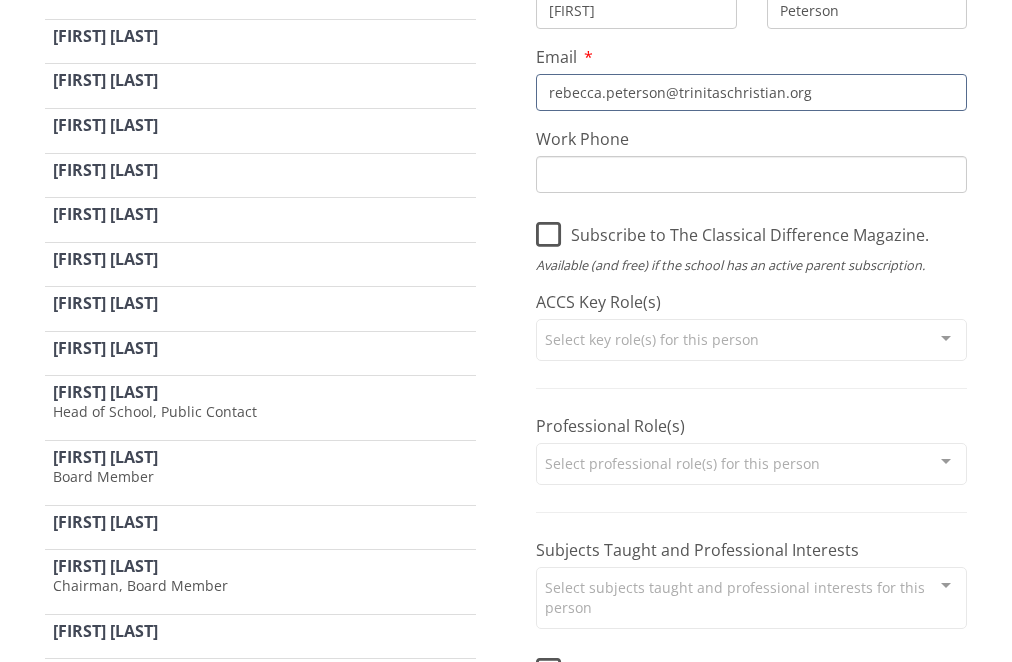 scroll, scrollTop: 350, scrollLeft: 0, axis: vertical 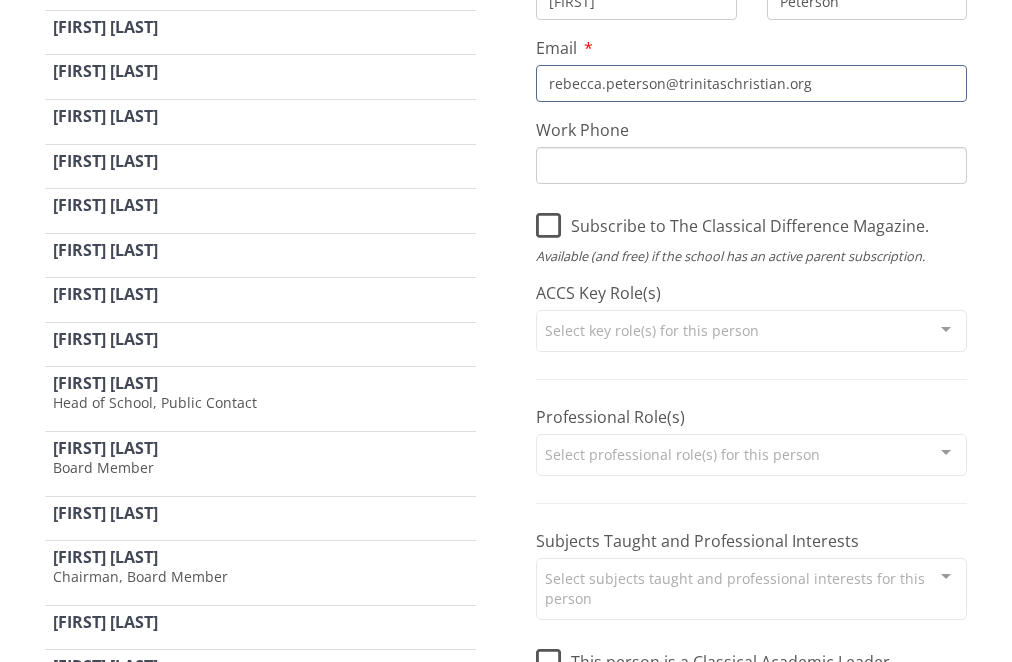 type on "rebecca.peterson@trinitaschristian.org" 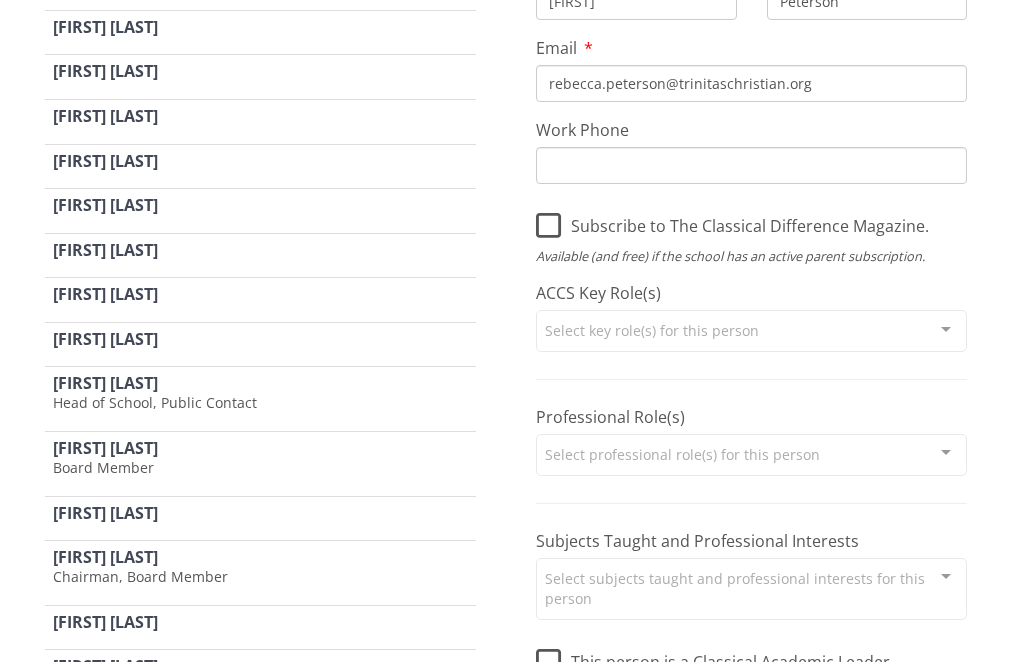 click on "Select key role(s) for this person" at bounding box center (751, 331) 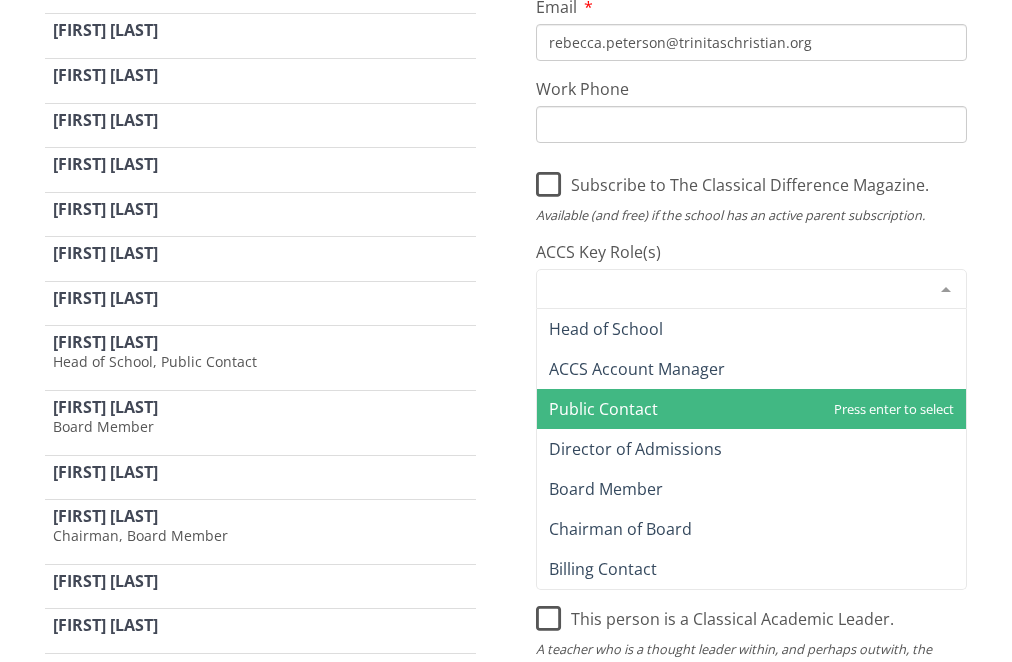 scroll, scrollTop: 394, scrollLeft: 0, axis: vertical 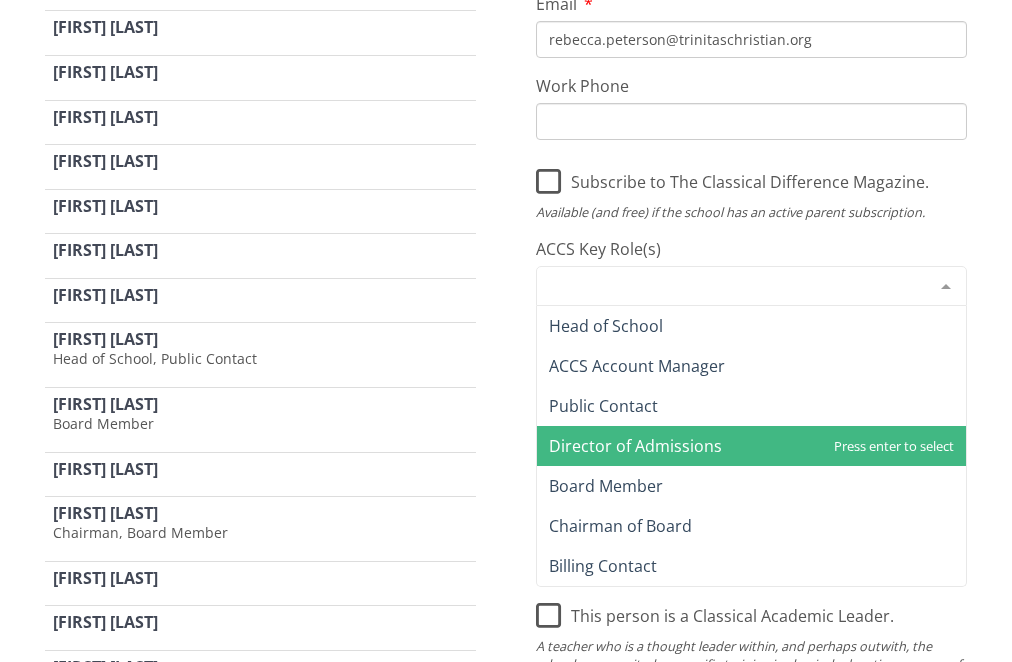 click on "Director of Admissions" at bounding box center (635, 446) 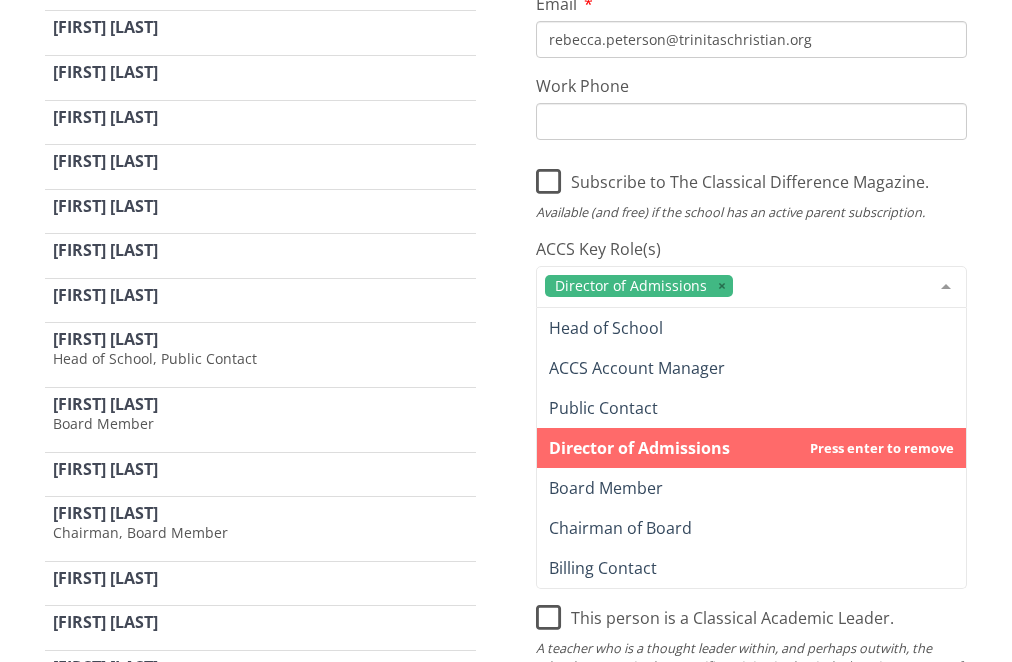 scroll, scrollTop: 389, scrollLeft: 0, axis: vertical 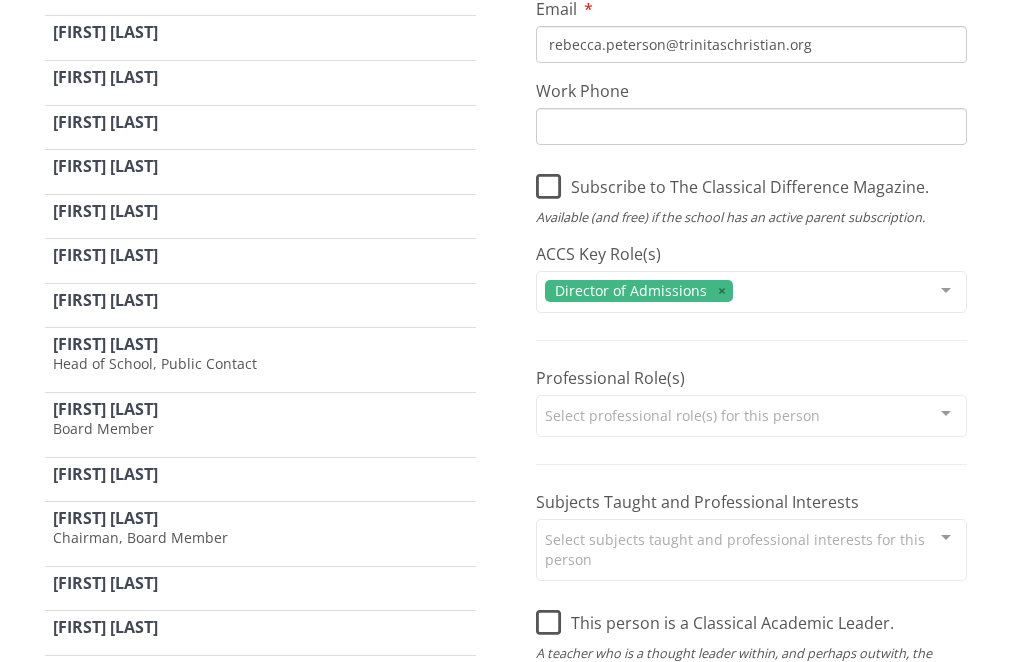click on "Important:   Edit the role rather than the contact.   Create a new contact if needed.   Do not reuse an existing contact by changing the name.   Deleting a contact archives the associated record(s).       First Name     Rebecca       Last Name     Peterson               Email     rebecca.peterson@trinitaschristian.org               Work Phone                       Subscribe to The Classical Difference Magazine.     Available (and free) if the school has an active parent subscription.           ACCS Key Role(s)        Director of Admissions                   Head of School   ACCS Account Manager   Public Contact   Director of Admissions   Board Member   Chairman of Board   Billing Contact       List is empty.                         Professional Role(s)
Select professional role(s) for this person
Administrative Staff - Accounting   Administrative Staff - Admissions & Marketing   Administrative Staff - Athletics / Activities           Assistant Head of School" at bounding box center (751, 377) 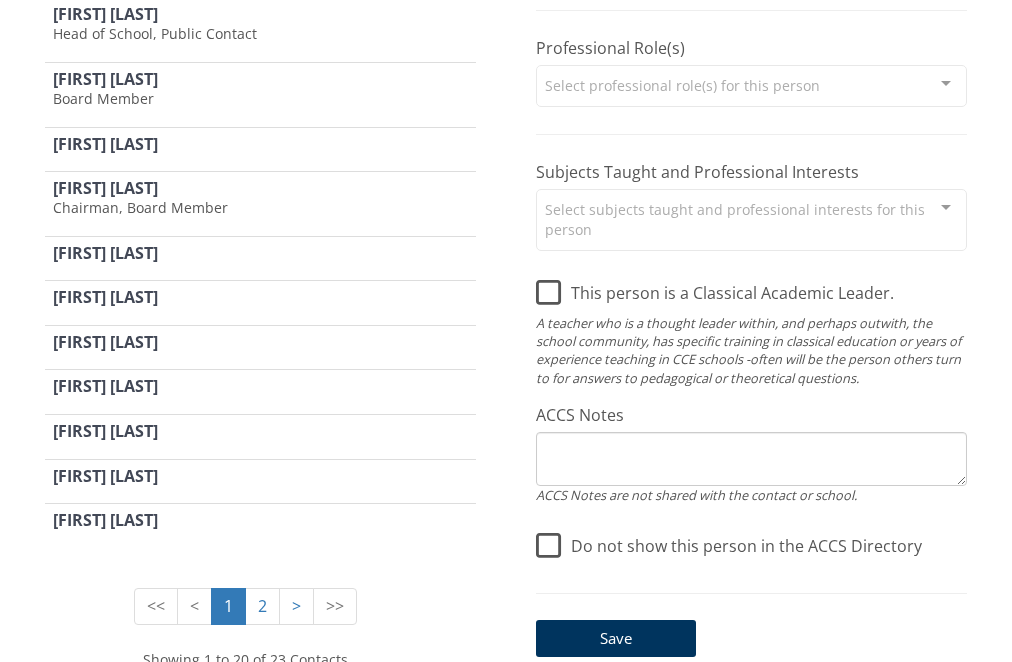 scroll, scrollTop: 727, scrollLeft: 0, axis: vertical 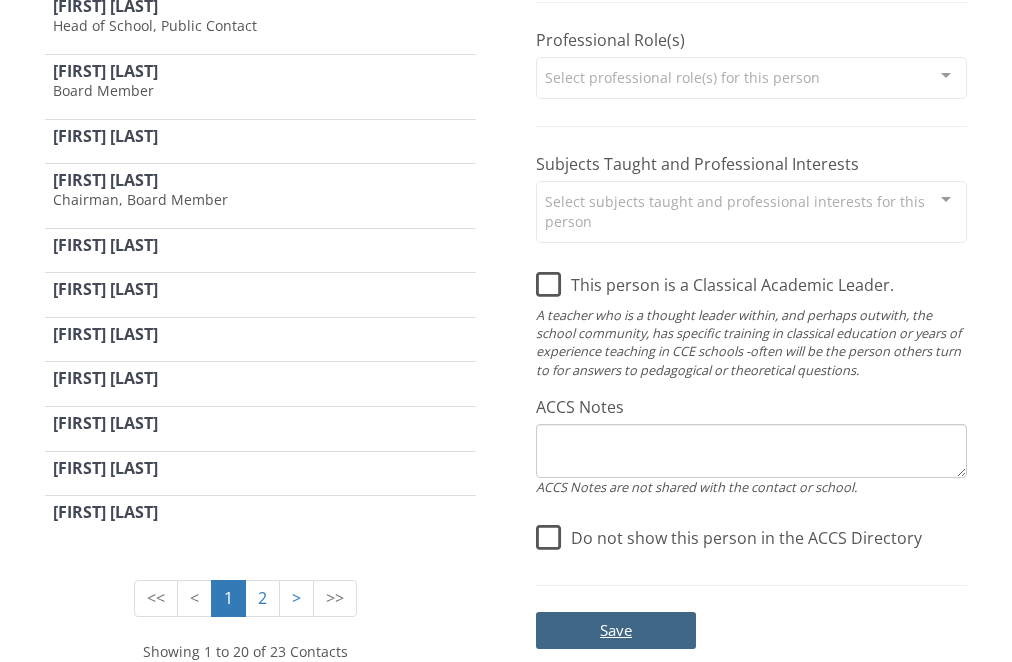 click on "Save" at bounding box center (616, 630) 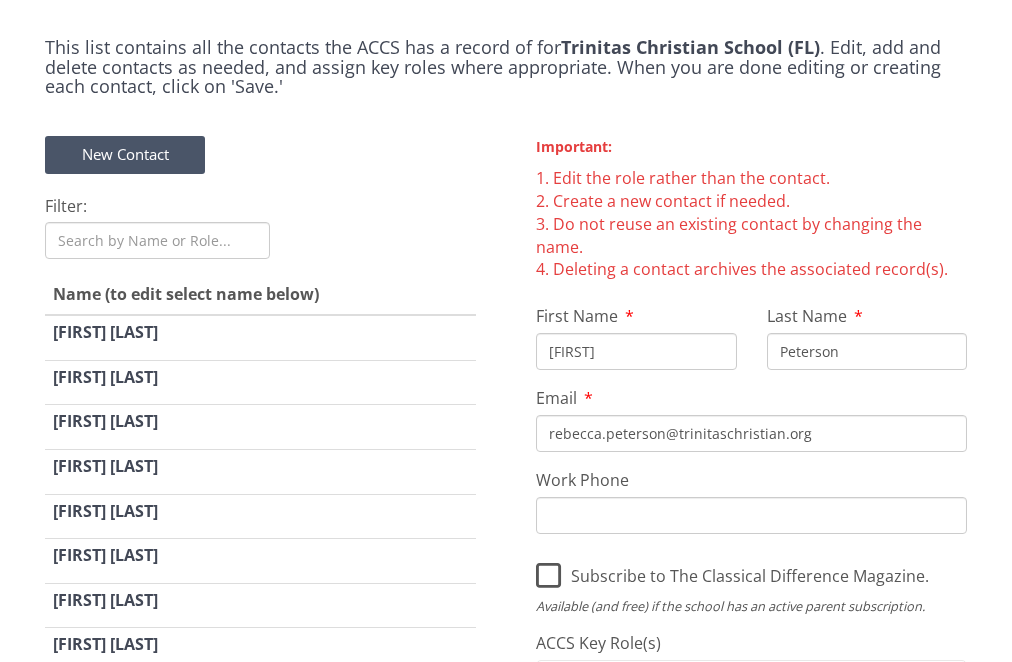 scroll, scrollTop: 0, scrollLeft: 0, axis: both 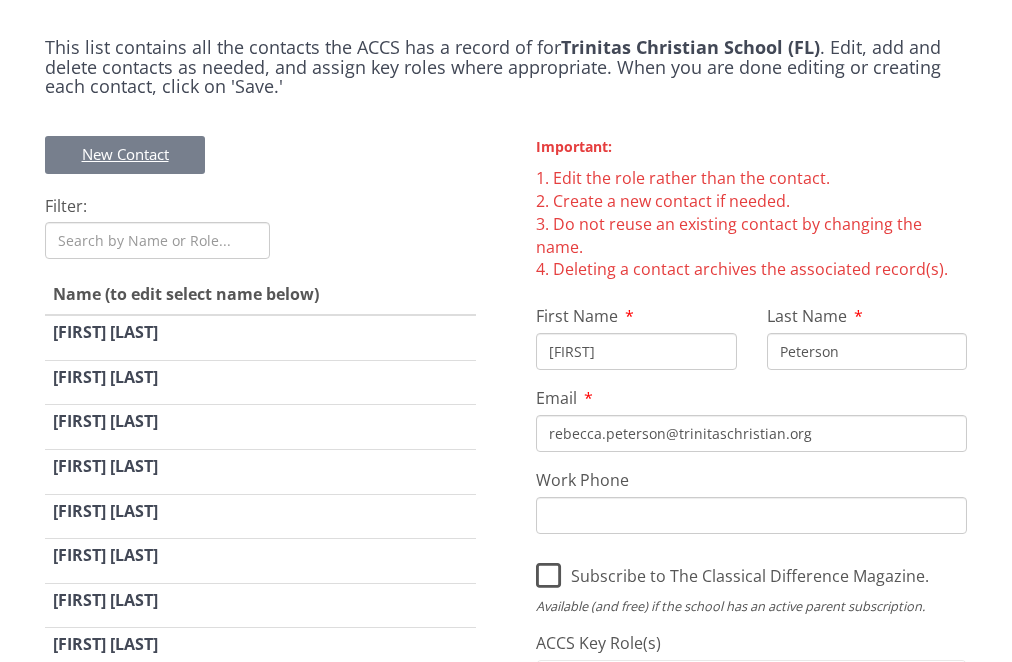 click on "New Contact" at bounding box center (125, 154) 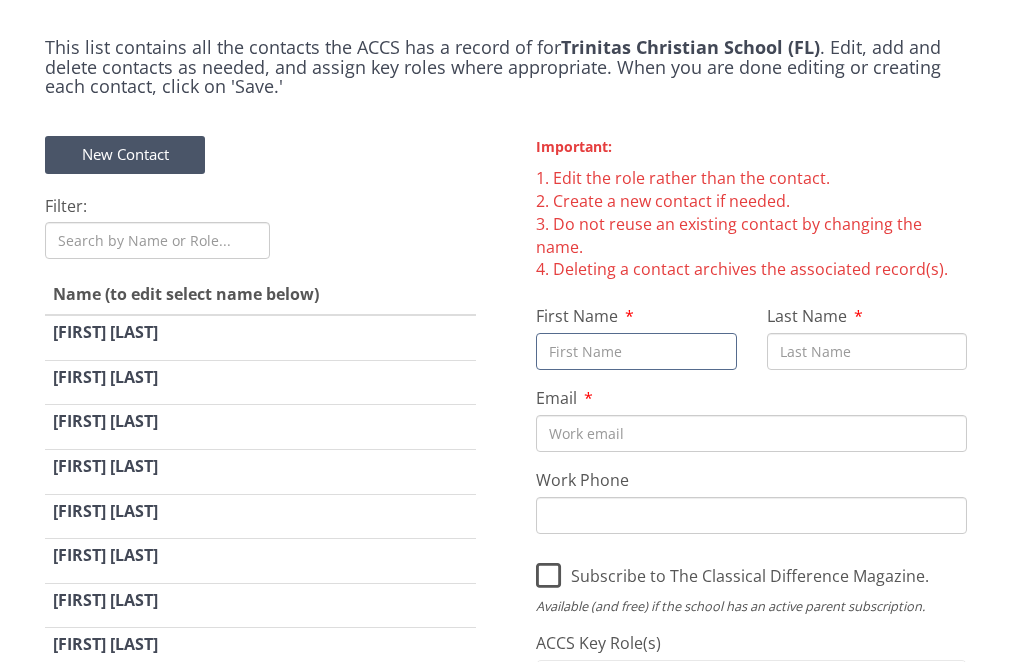 click on "First Name" at bounding box center (636, 351) 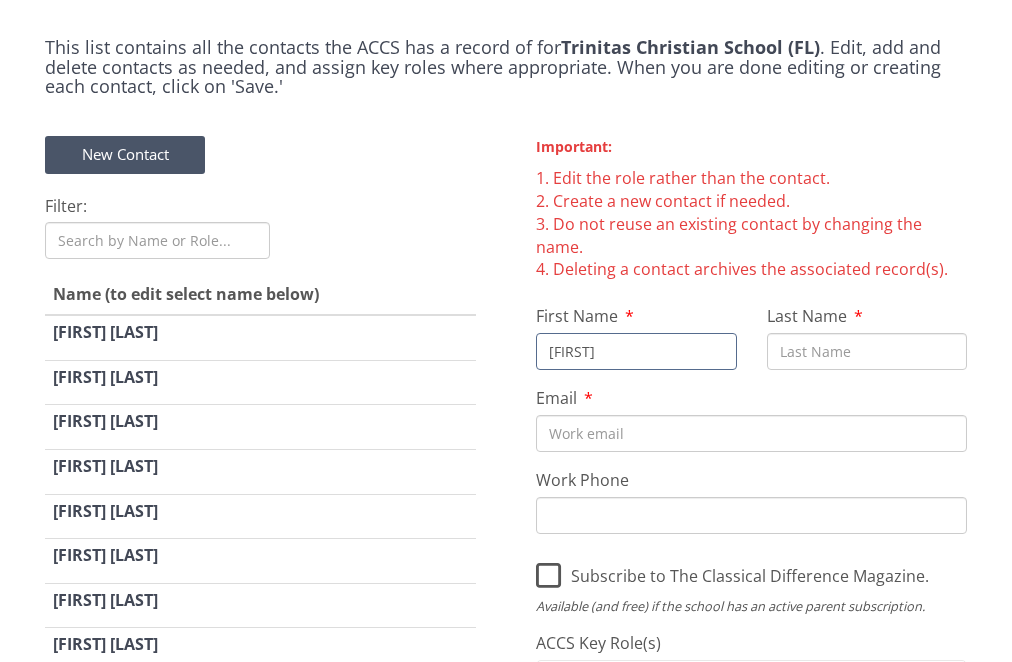 type on "Ron" 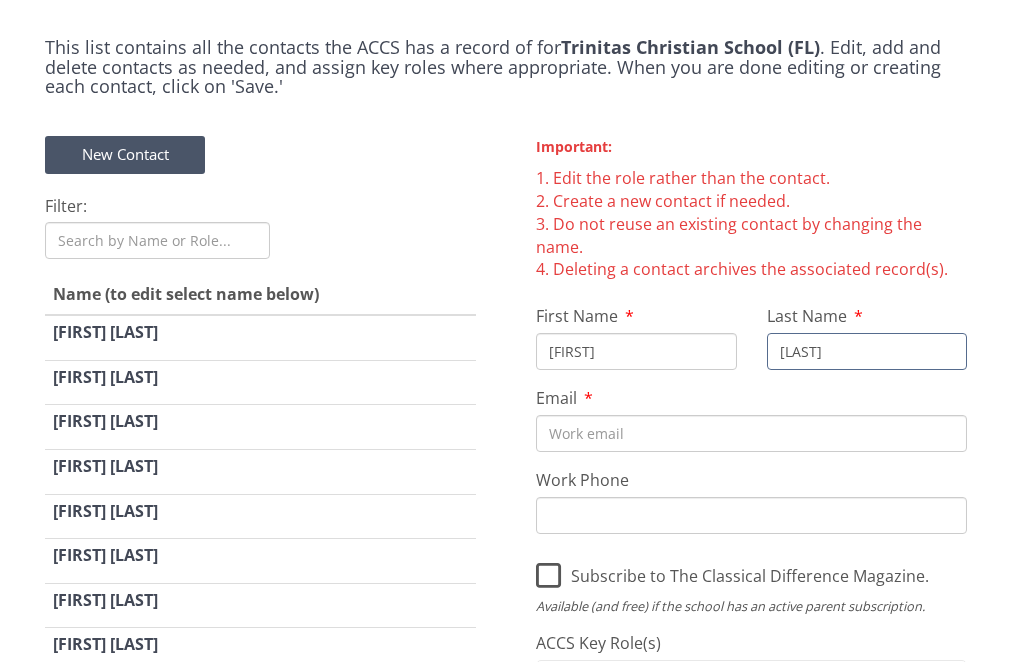 type on "Gilley" 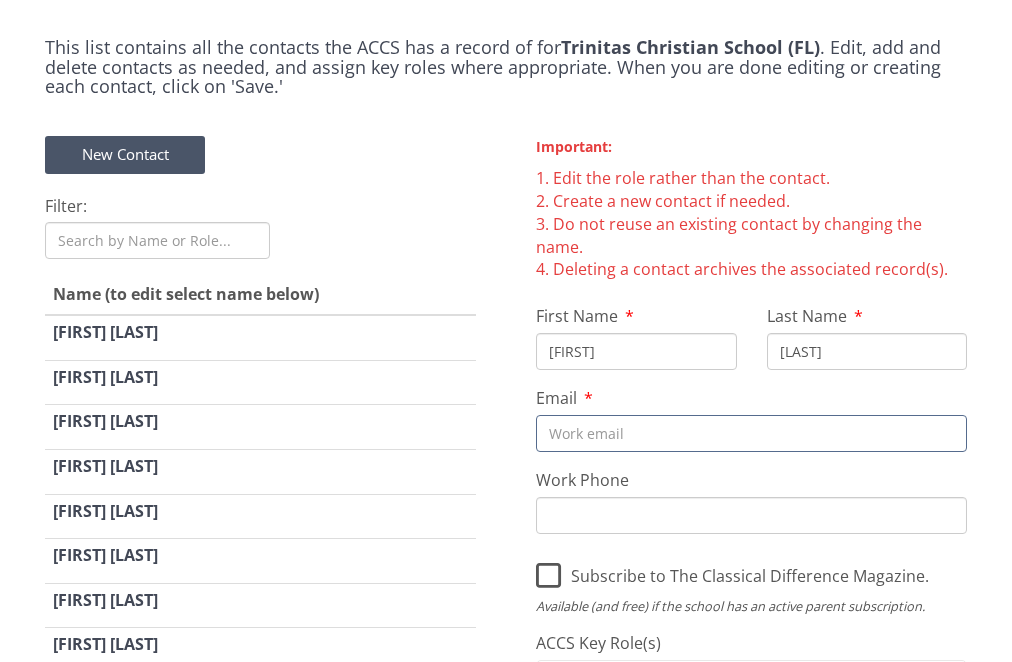 click on "Email" at bounding box center [751, 433] 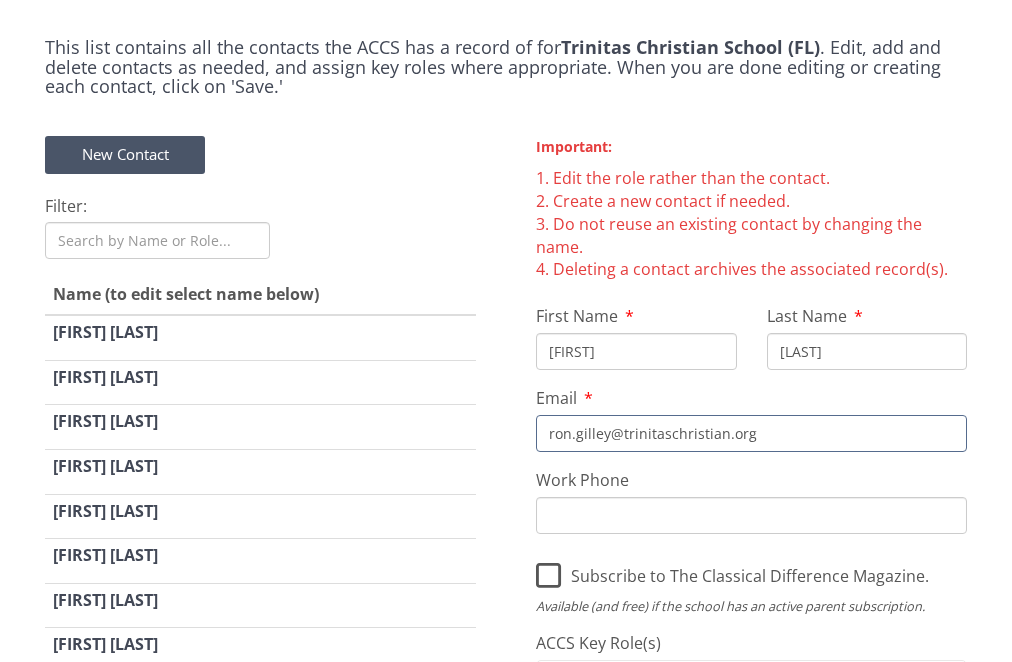 scroll, scrollTop: 278, scrollLeft: 0, axis: vertical 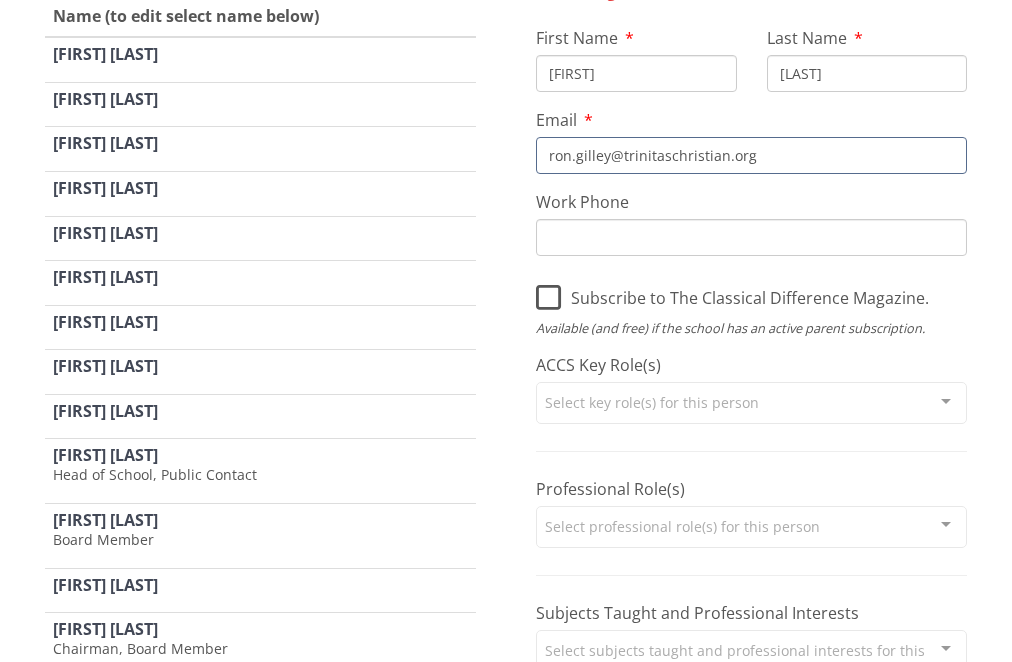 type on "ron.gilley@trinitaschristian.org" 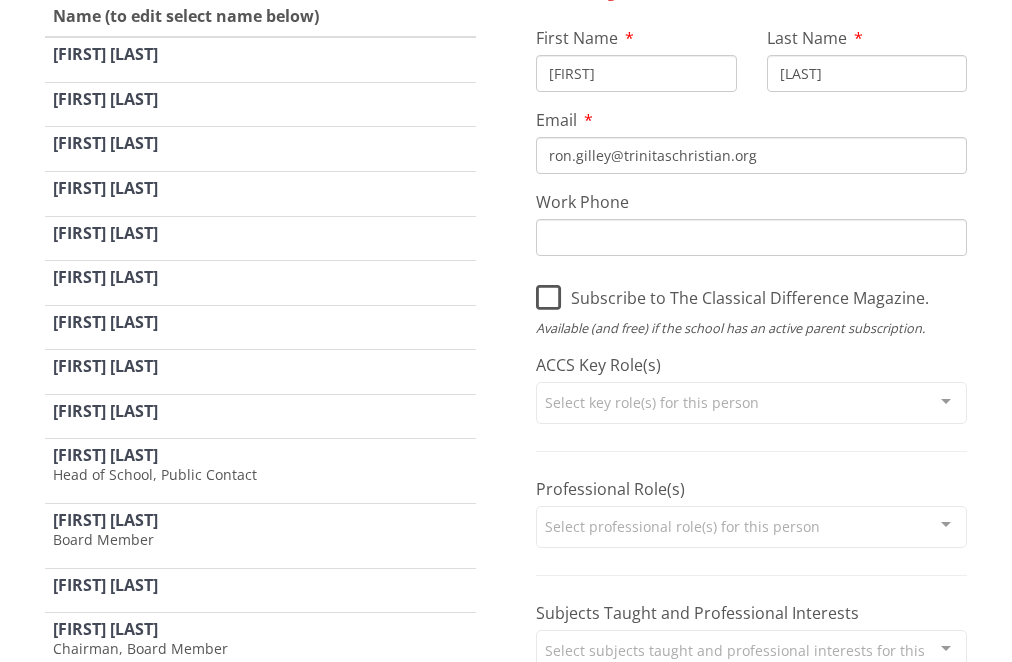 click on "Select key role(s) for this person" at bounding box center (751, 403) 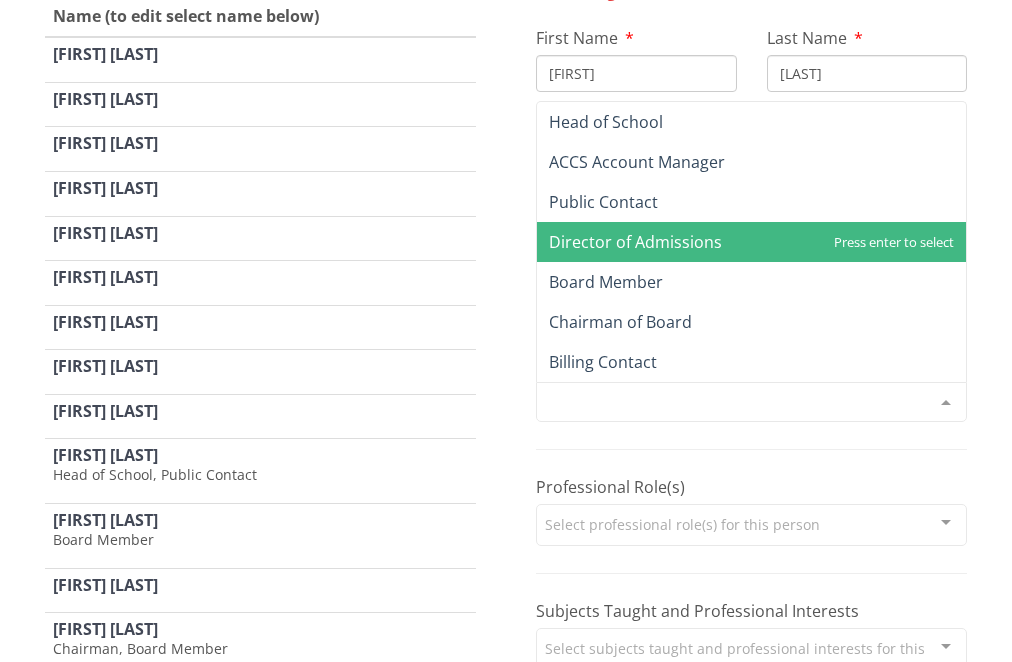 click on "Important:   Edit the role rather than the contact.   Create a new contact if needed.   Do not reuse an existing contact by changing the name.   Deleting a contact archives the associated record(s).       First Name     Ron       Last Name     Gilley               Email     ron.gilley@trinitaschristian.org               Work Phone                       Subscribe to The Classical Difference Magazine.     Available (and free) if the school has an active parent subscription.           ACCS Key Role(s)
Select key role(s) for this person
Head of School   ACCS Account Manager   Public Contact   Director of Admissions   Board Member   Chairman of Board   Billing Contact       List is empty.                         Professional Role(s)
Select professional role(s) for this person
Administrative Staff - Accounting   Administrative Staff - Admissions & Marketing   Administrative Staff - Athletics / Activities" at bounding box center (751, 487) 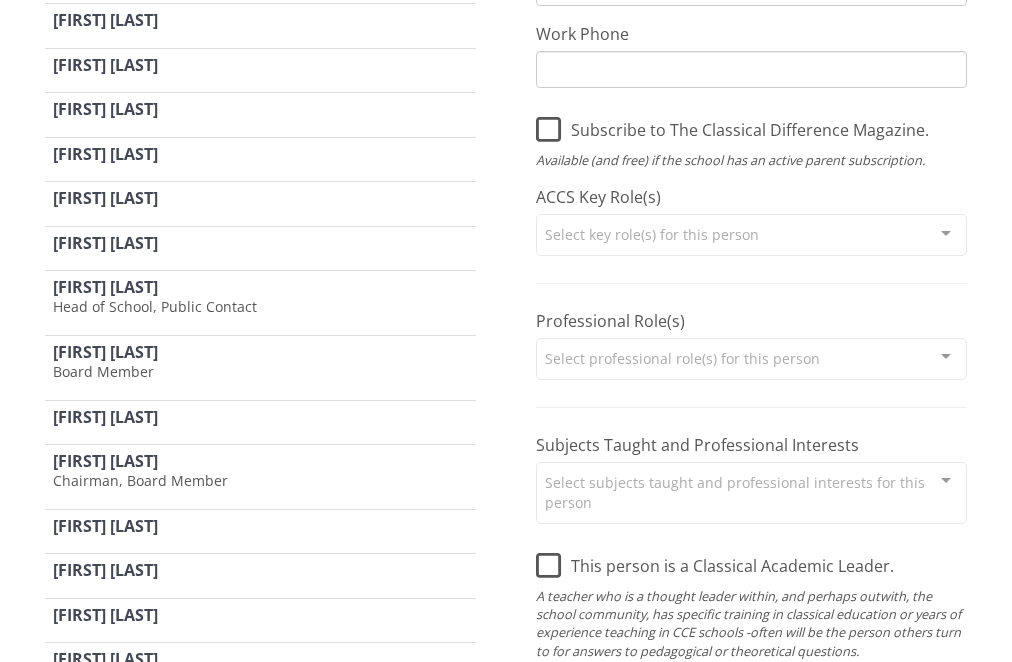 scroll, scrollTop: 448, scrollLeft: 0, axis: vertical 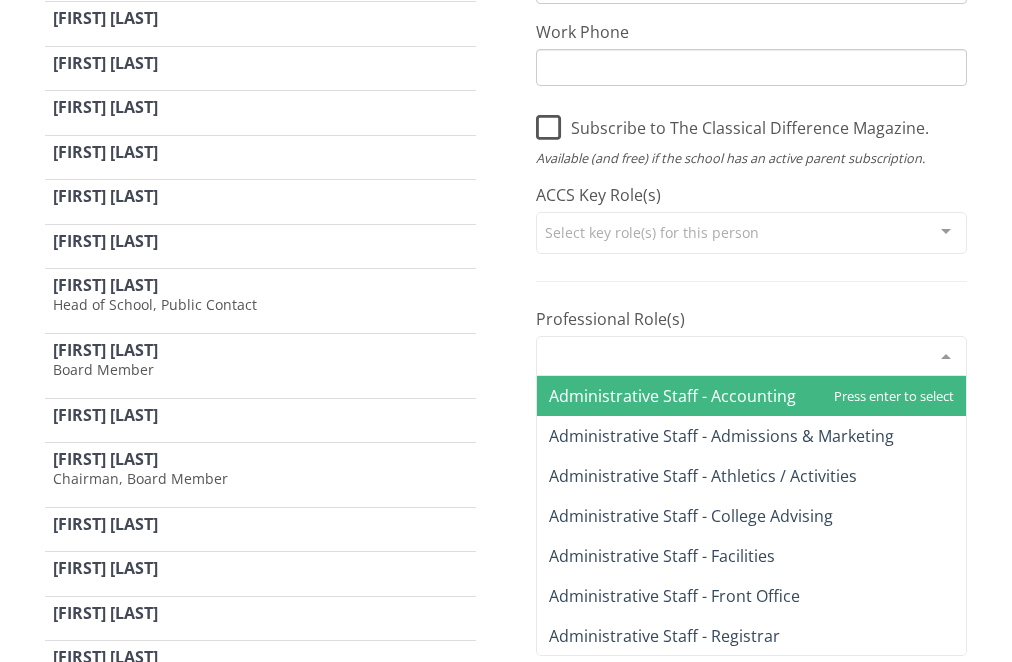 click on "Select professional role(s) for this person" at bounding box center [751, 356] 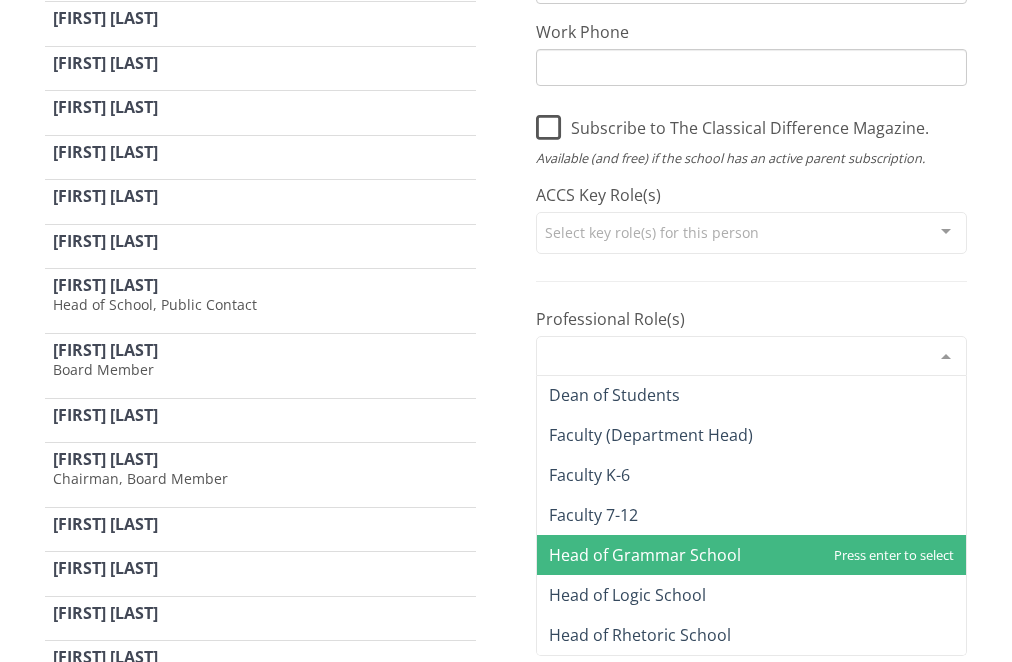 scroll, scrollTop: 401, scrollLeft: 0, axis: vertical 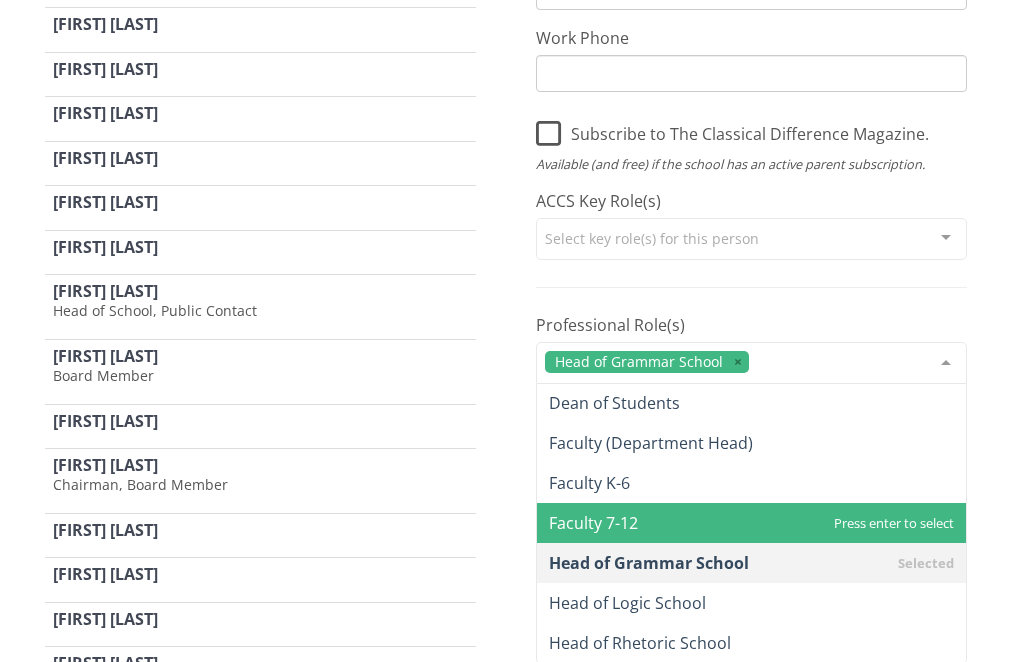 click on "Important:   Edit the role rather than the contact.   Create a new contact if needed.   Do not reuse an existing contact by changing the name.   Deleting a contact archives the associated record(s).       First Name     Ron       Last Name     Gilley               Email     ron.gilley@trinitaschristian.org               Work Phone                       Subscribe to The Classical Difference Magazine.     Available (and free) if the school has an active parent subscription.           ACCS Key Role(s)
Select key role(s) for this person
Head of School   ACCS Account Manager   Public Contact   Director of Admissions   Board Member   Chairman of Board   Billing Contact       List is empty.                         Professional Role(s)        Head of Grammar School                   Administrative Staff - Accounting   Administrative Staff - Admissions & Marketing   Administrative Staff - Athletics / Activities   Administrative Staff - College Advising" at bounding box center [751, 324] 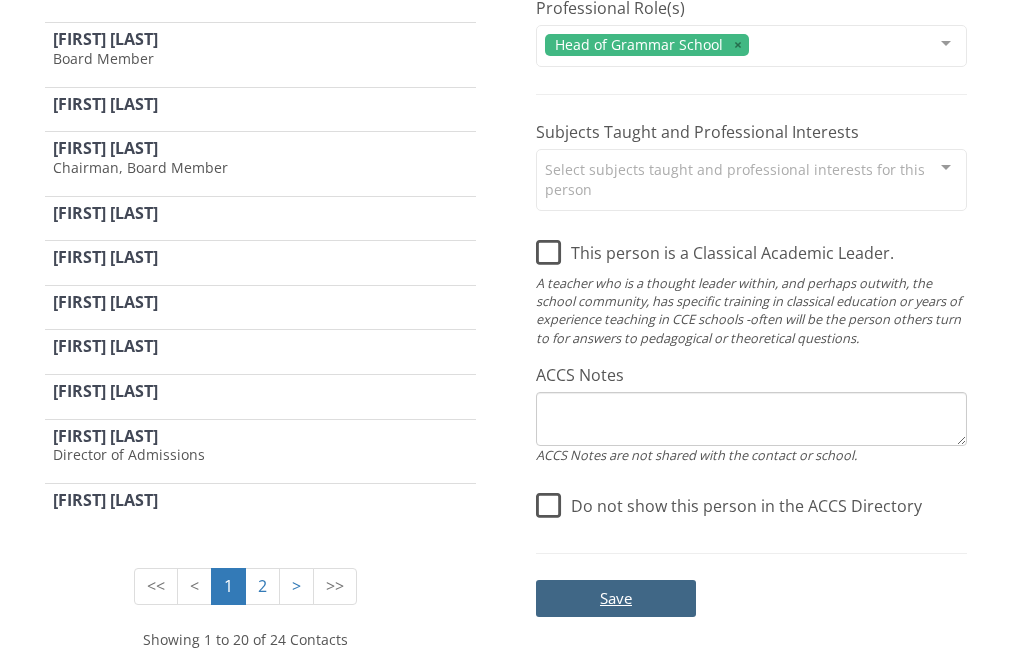 click on "Save" at bounding box center [616, 598] 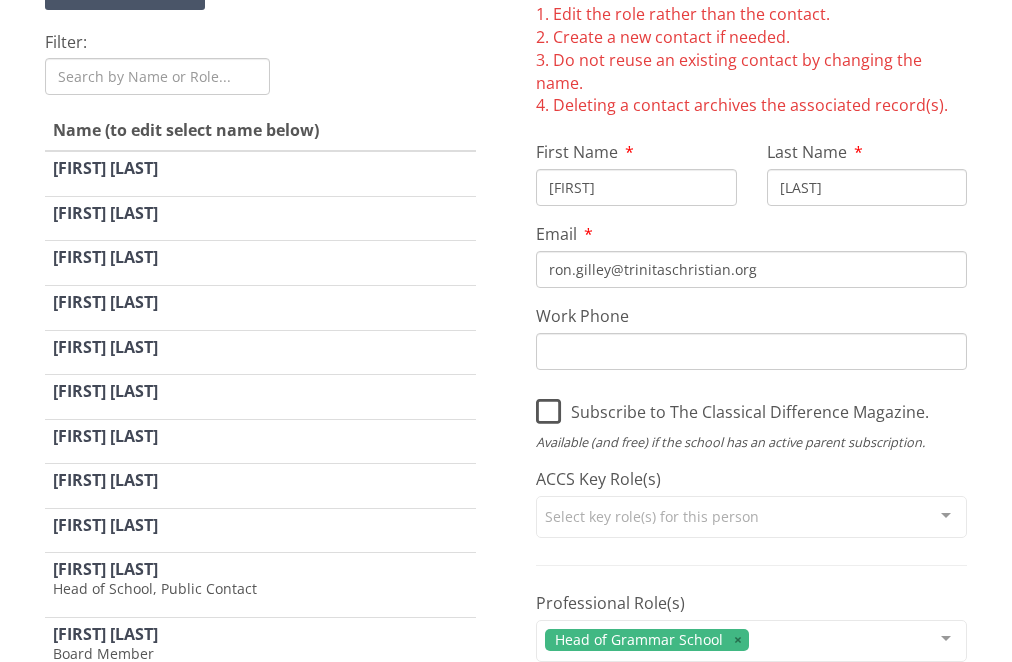 scroll, scrollTop: 6, scrollLeft: 0, axis: vertical 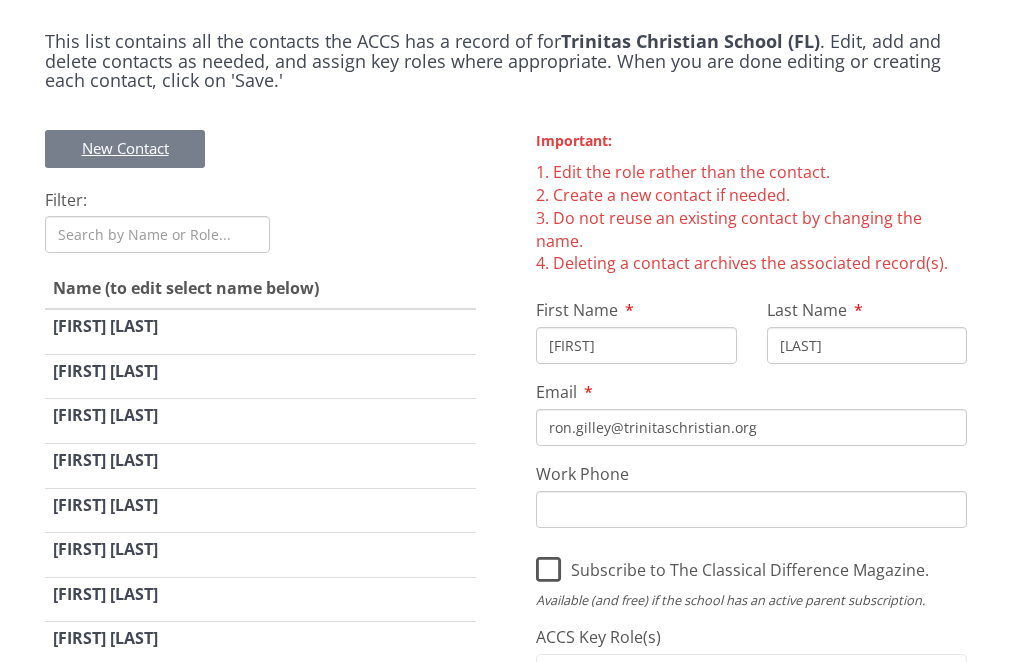 click on "New Contact" at bounding box center (125, 148) 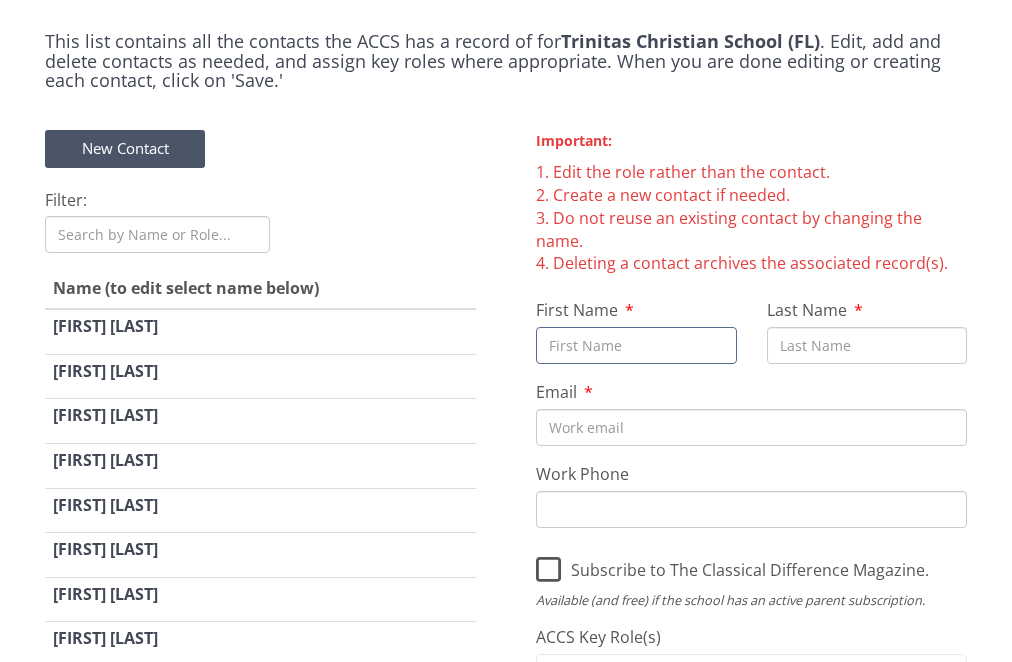 click on "First Name" at bounding box center (636, 345) 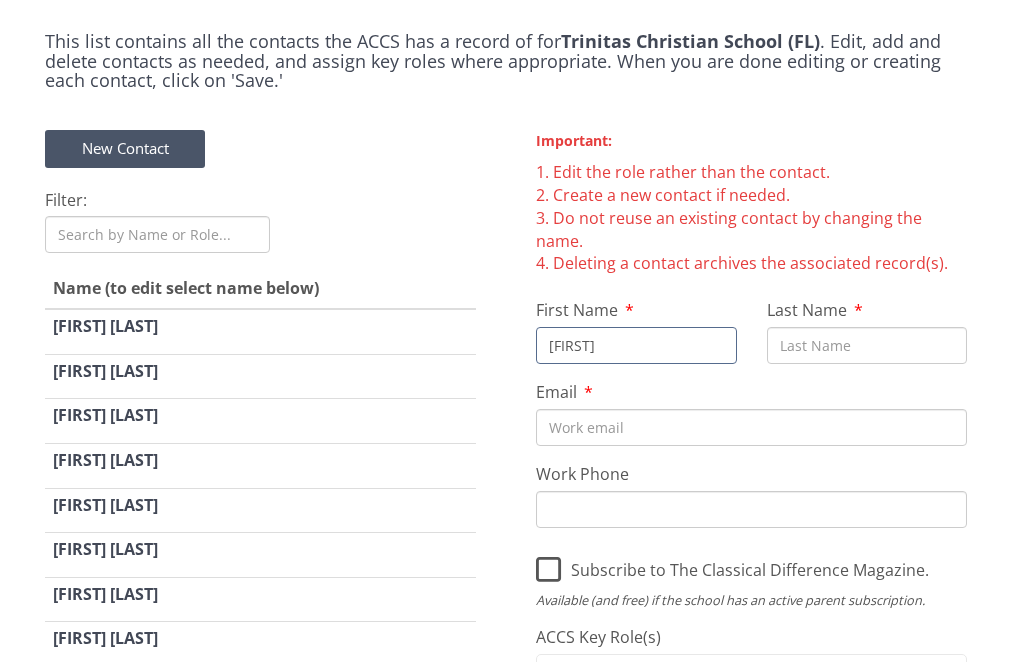 type on "Sean" 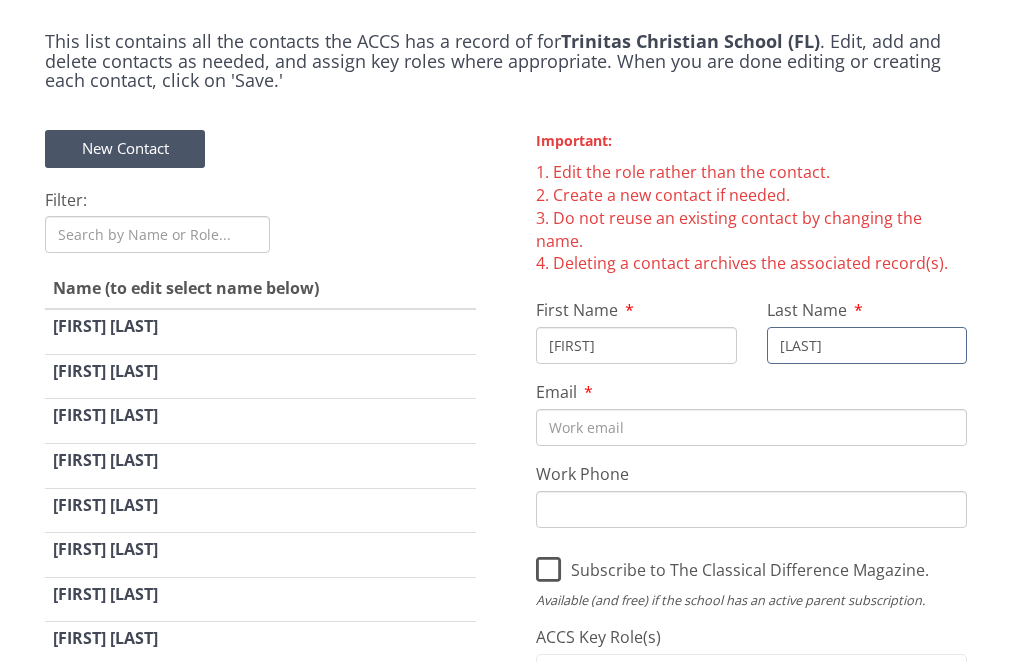 type on "Hadley" 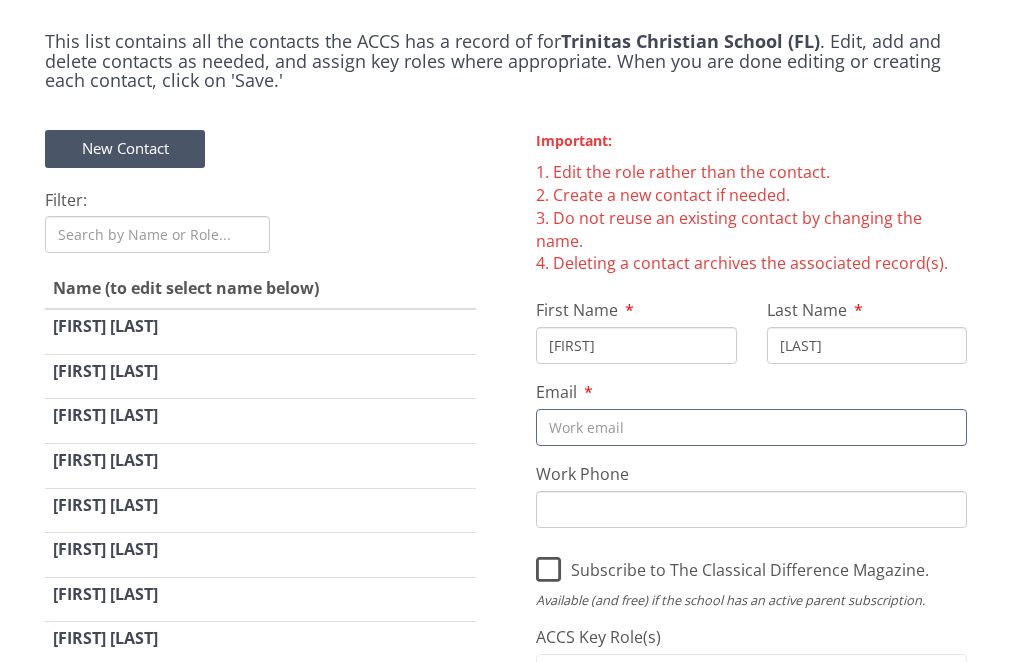 click on "Email" at bounding box center [751, 427] 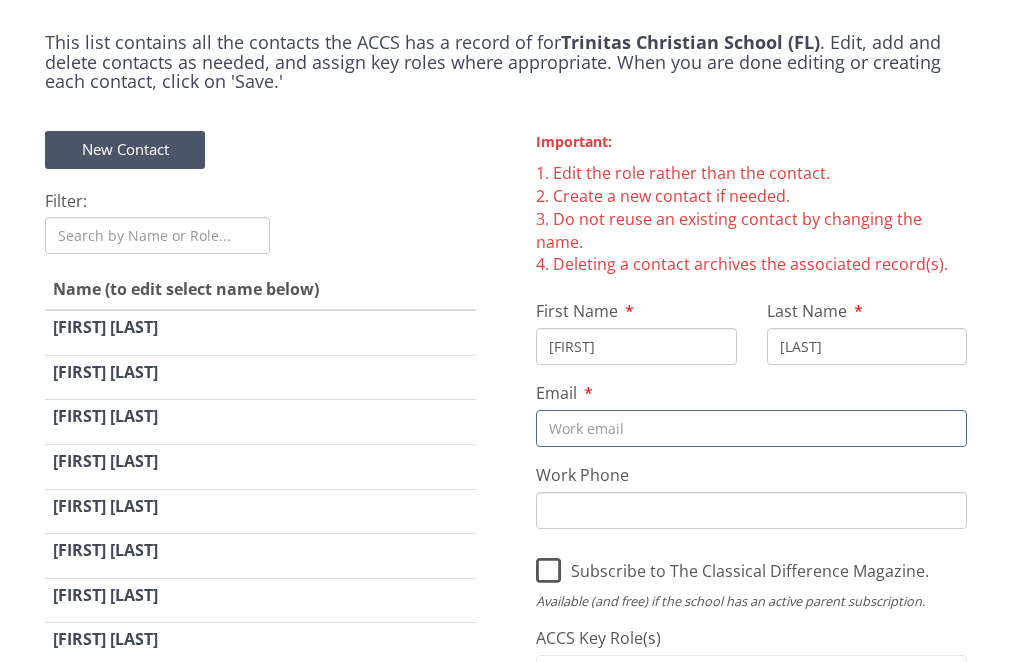 paste on "sean.hadley@trinitaschristian.org" 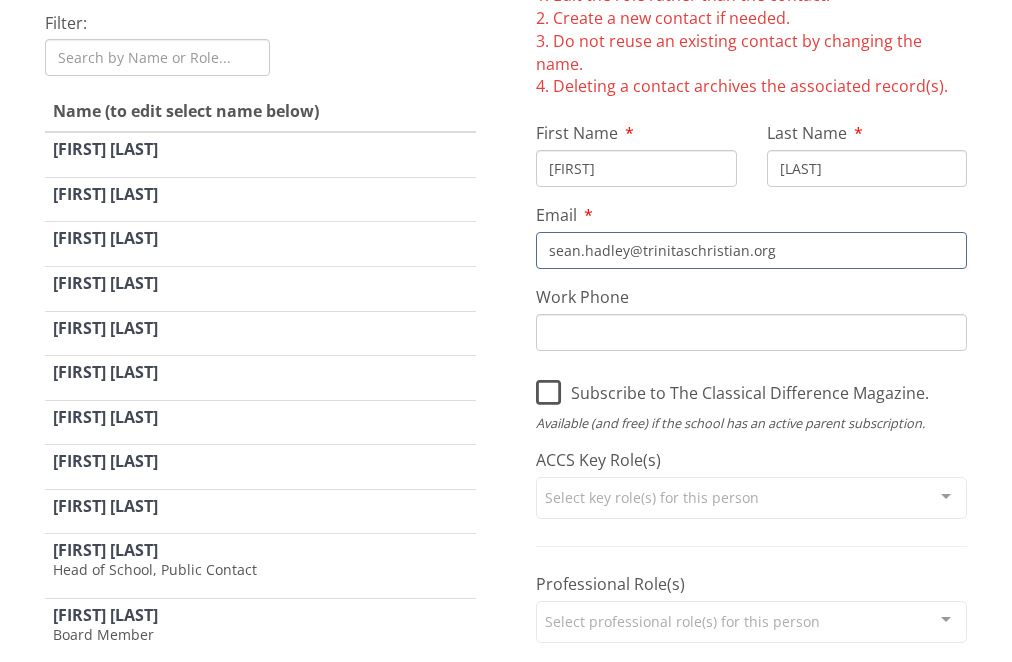 type on "sean.hadley@trinitaschristian.org" 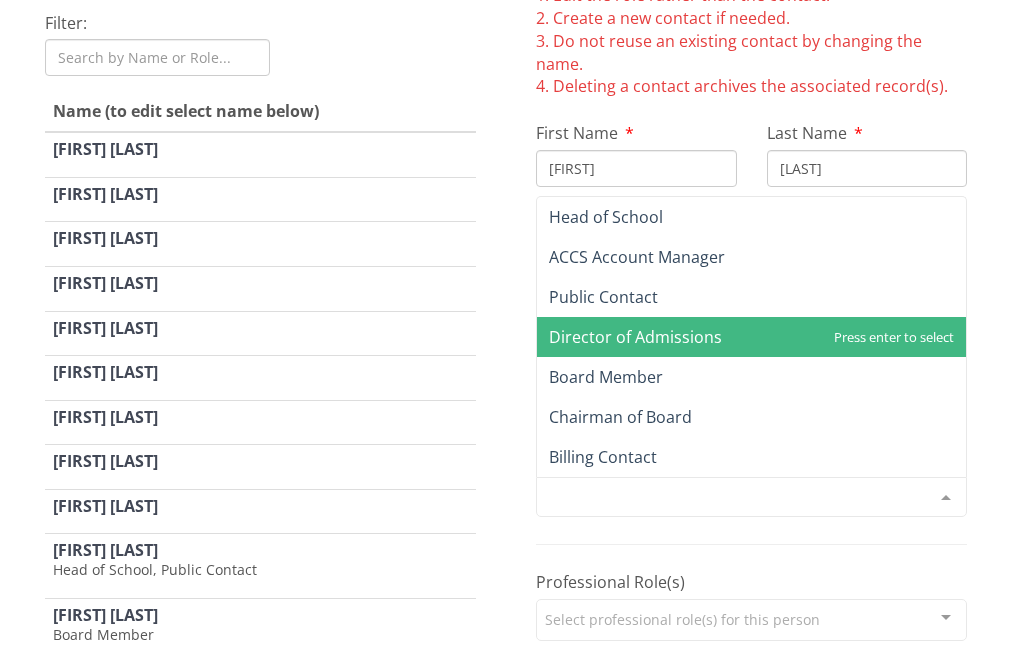 click on "Select key role(s) for this person" at bounding box center [751, 497] 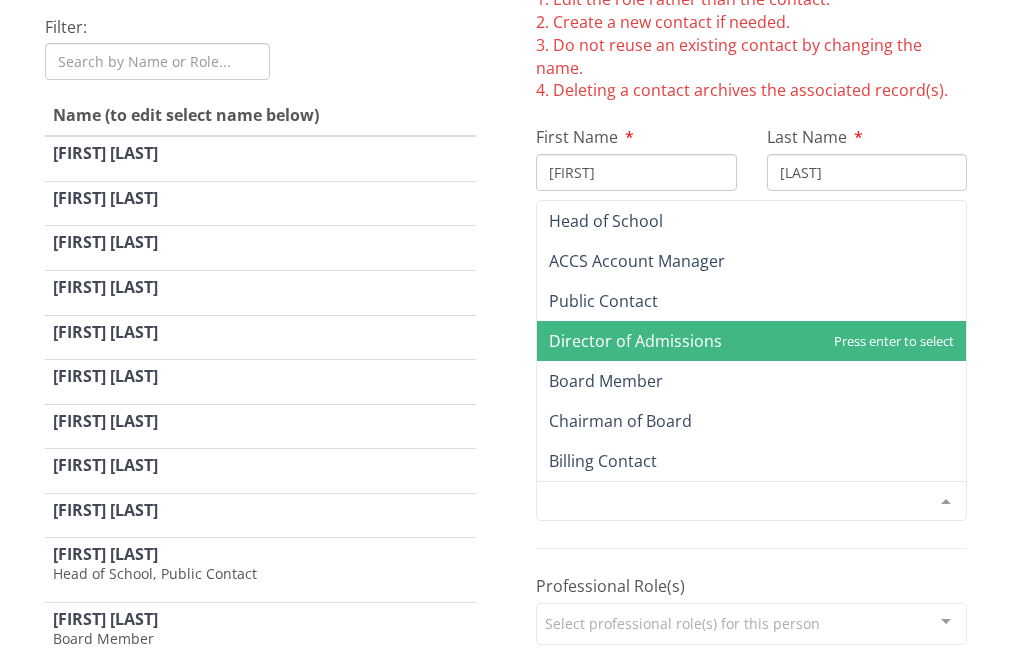 scroll, scrollTop: 176, scrollLeft: 0, axis: vertical 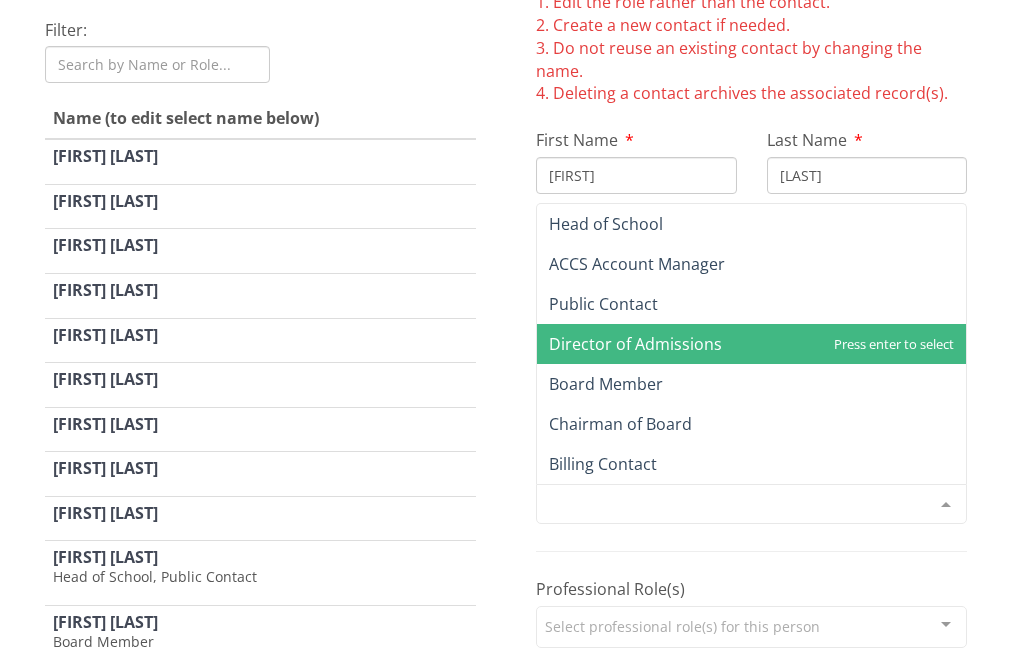 click on "Important:   Edit the role rather than the contact.   Create a new contact if needed.   Do not reuse an existing contact by changing the name.   Deleting a contact archives the associated record(s).       First Name     Sean       Last Name     Hadley               Email     sean.hadley@trinitaschristian.org               Work Phone                       Subscribe to The Classical Difference Magazine.     Available (and free) if the school has an active parent subscription.           ACCS Key Role(s)
Select key role(s) for this person
Head of School   ACCS Account Manager   Public Contact   Director of Admissions   Board Member   Chairman of Board   Billing Contact       List is empty.                         Professional Role(s)
Select professional role(s) for this person
Administrative Staff - Accounting   Administrative Staff - Admissions & Marketing   Administrative Staff - Athletics / Activities" at bounding box center [751, 589] 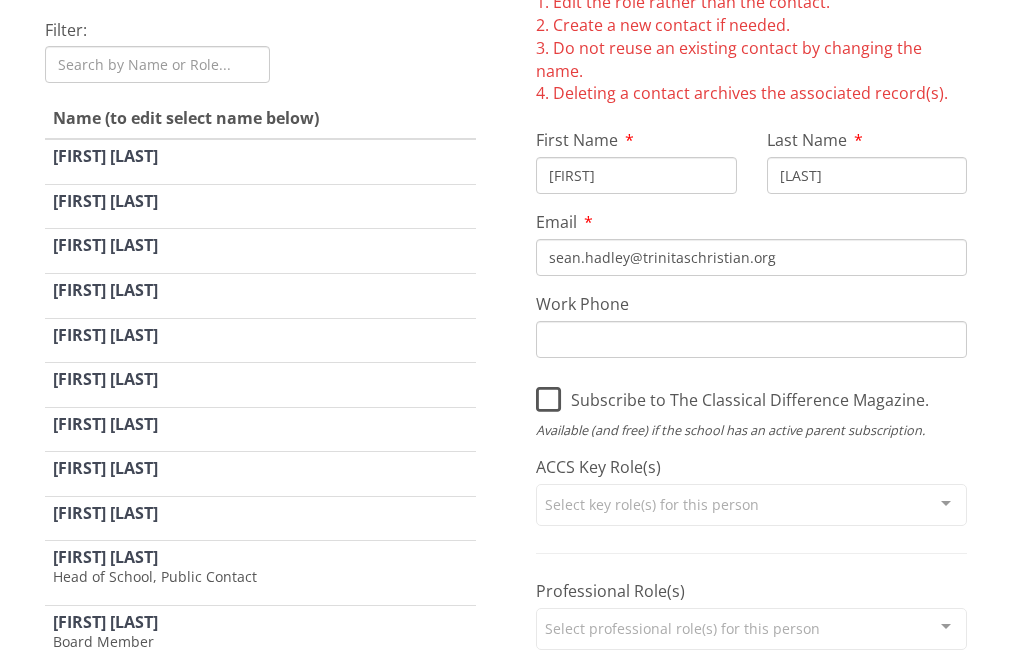 click on "Select professional role(s) for this person" at bounding box center (751, 505) 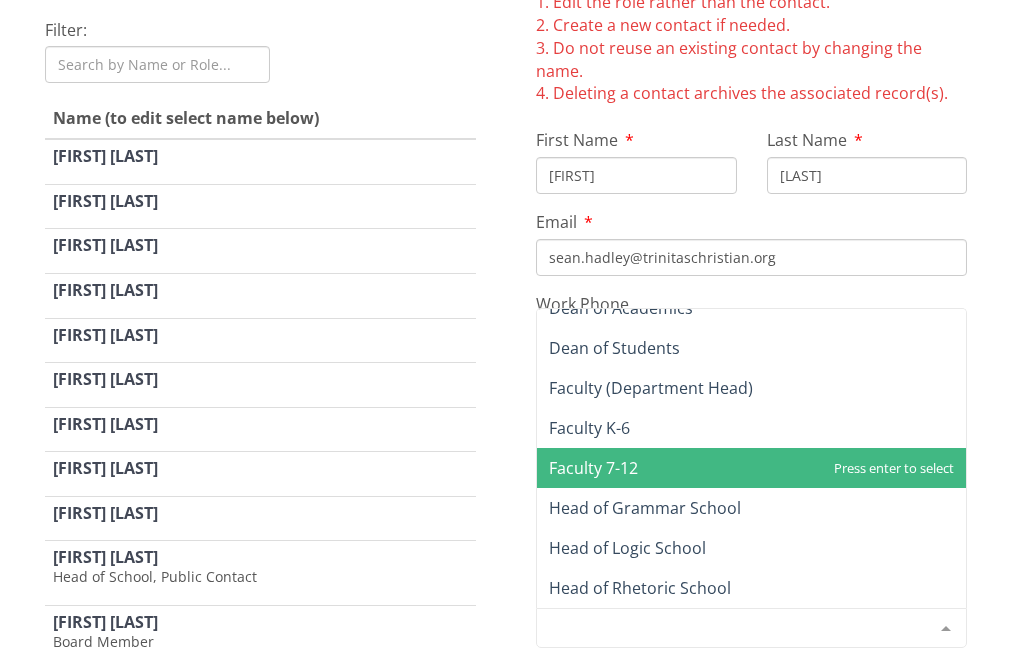 scroll, scrollTop: 381, scrollLeft: 0, axis: vertical 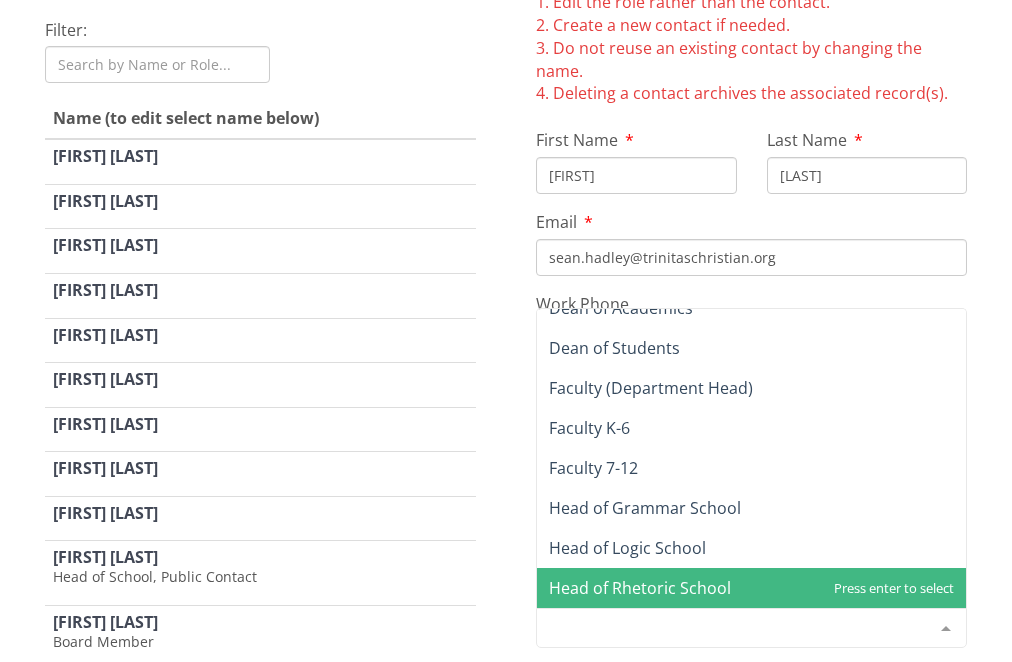 click on "Head of Rhetoric School" at bounding box center [640, 588] 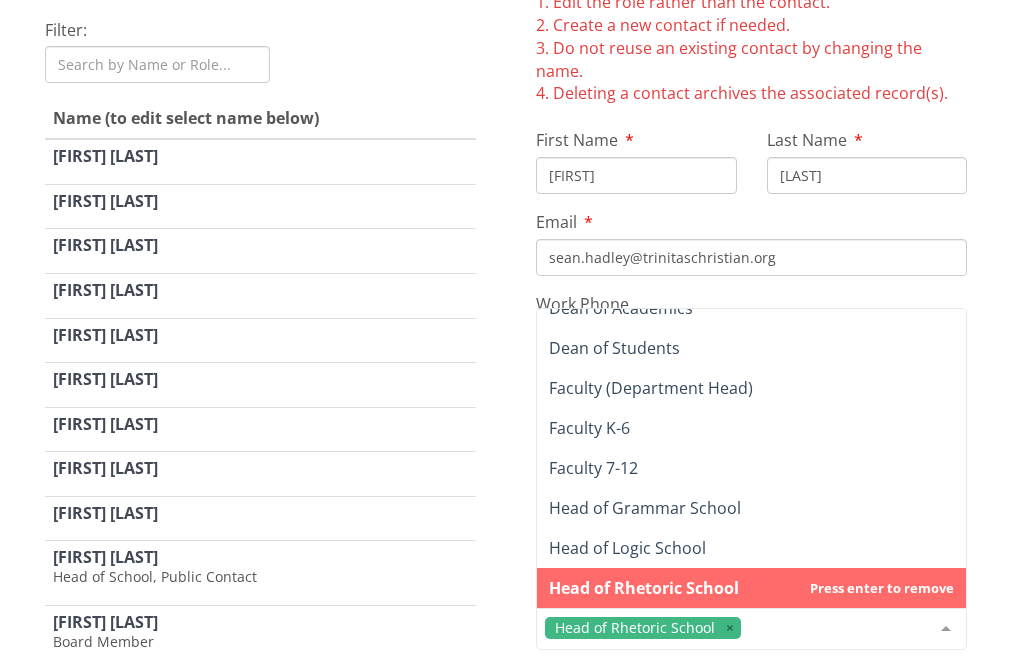 click on "New Contact
Filter: Name (to edit select name below) Adam Strickler     Beth Welman     Carl Warmouth     Cate Price     Catherine Zepp     Courtney Ammons     Dave DeBlander     Deborah Kivisalu     Ethan Lafont     James Cowart   Head of School, Public Contact   John Strickler   Board Member   Kate DeBlander     Ken McNeill   Chairman, Board Member   Kent Langdon     Lynn Dosh     Mary Stout     Natalie May     Randy Blankschaen     Rebecca Peterson   Director of Admissions   Ron Gilley     << < 1 2 > >> Showing 1 to 20 of 25 Contacts" at bounding box center [260, 662] 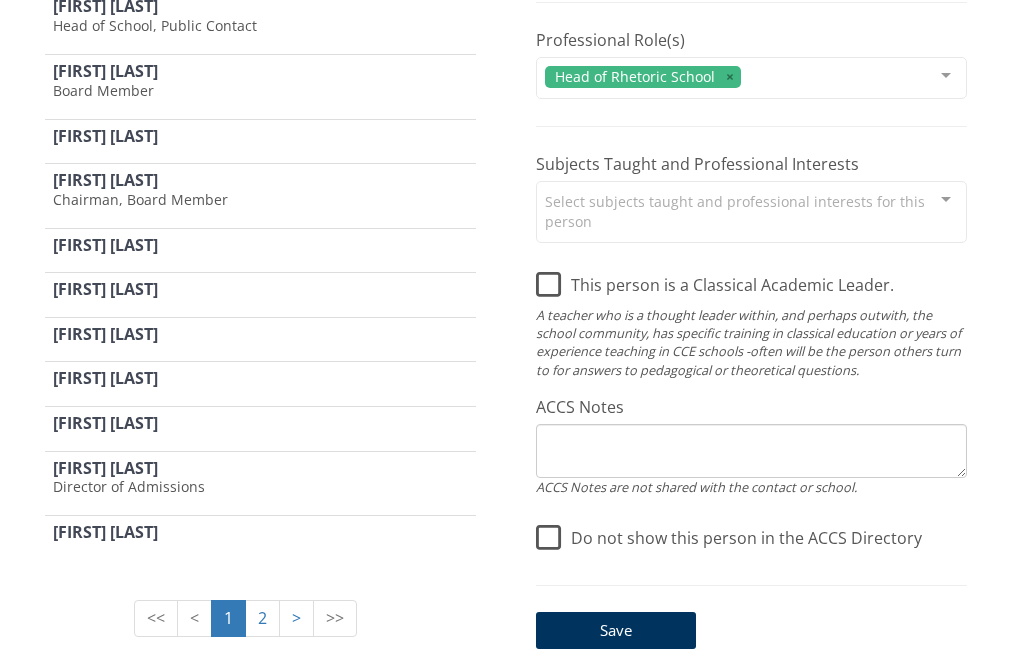 scroll, scrollTop: 788, scrollLeft: 0, axis: vertical 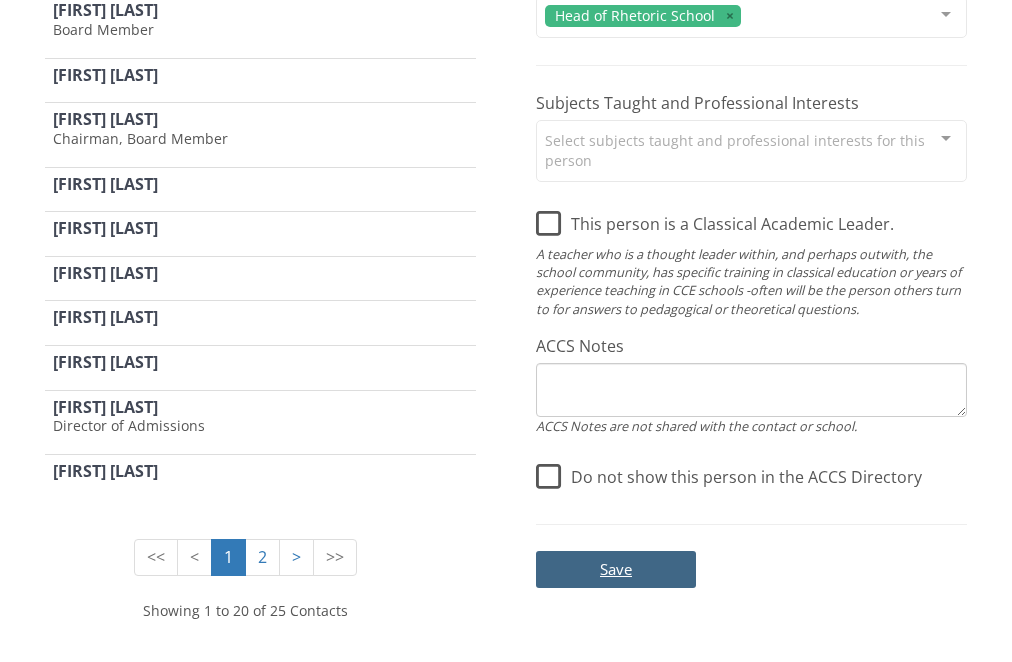 click on "Save" at bounding box center (616, 569) 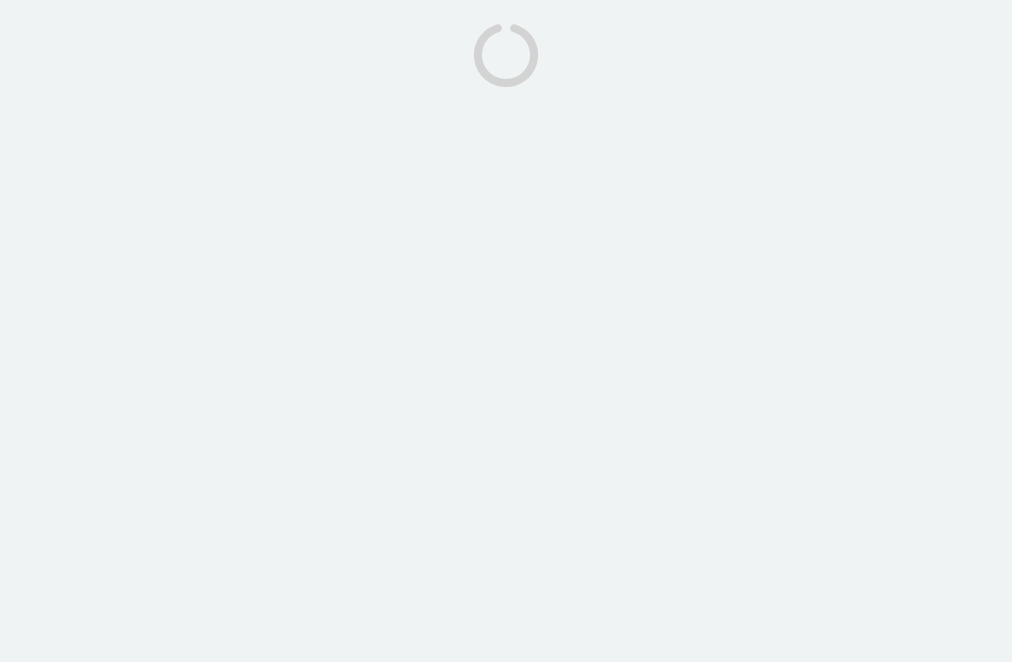 scroll, scrollTop: 0, scrollLeft: 0, axis: both 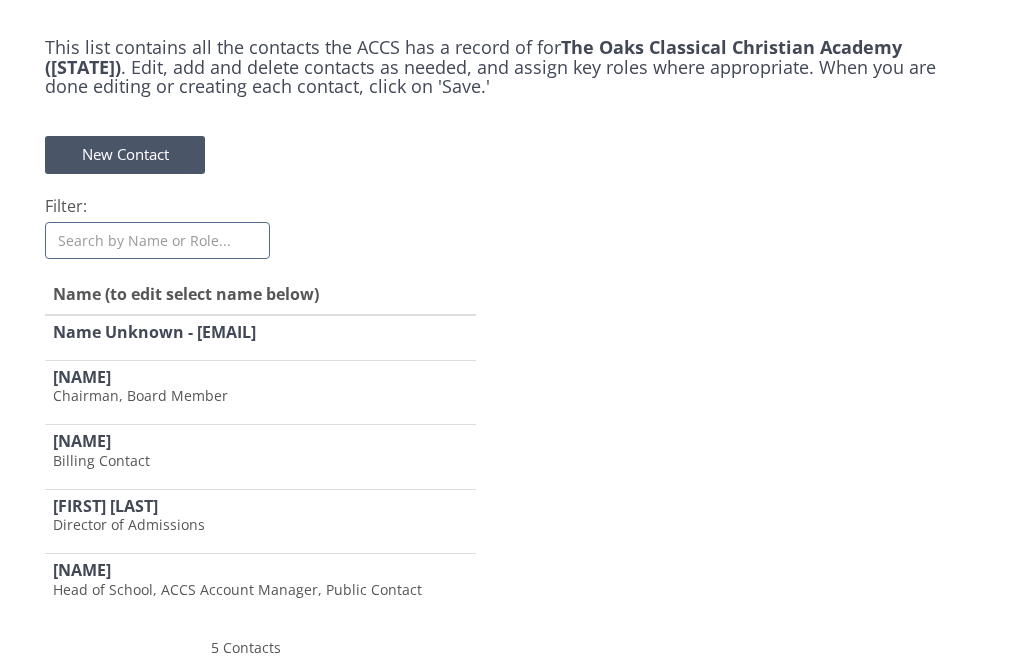 click on "Filter:" at bounding box center (157, 240) 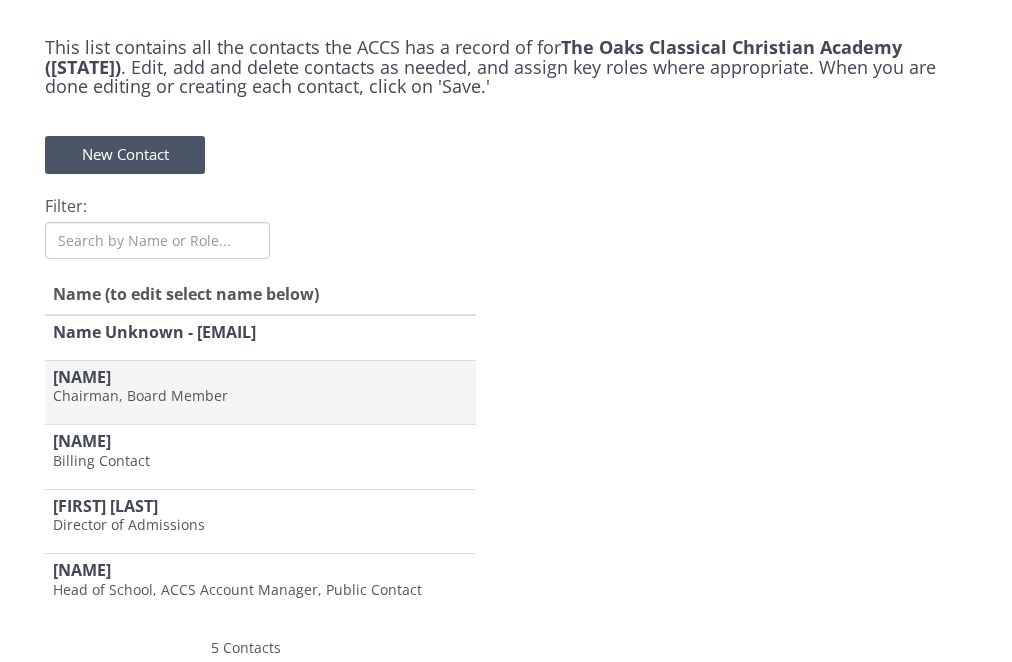 click on "Chairman, Board Member" at bounding box center [260, 342] 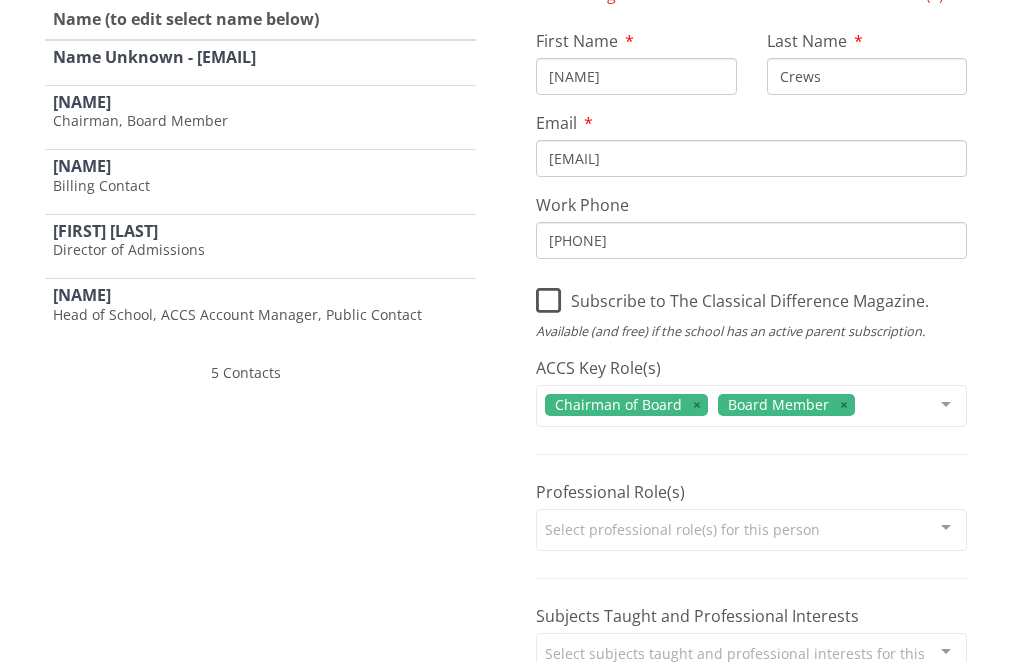 scroll, scrollTop: 358, scrollLeft: 0, axis: vertical 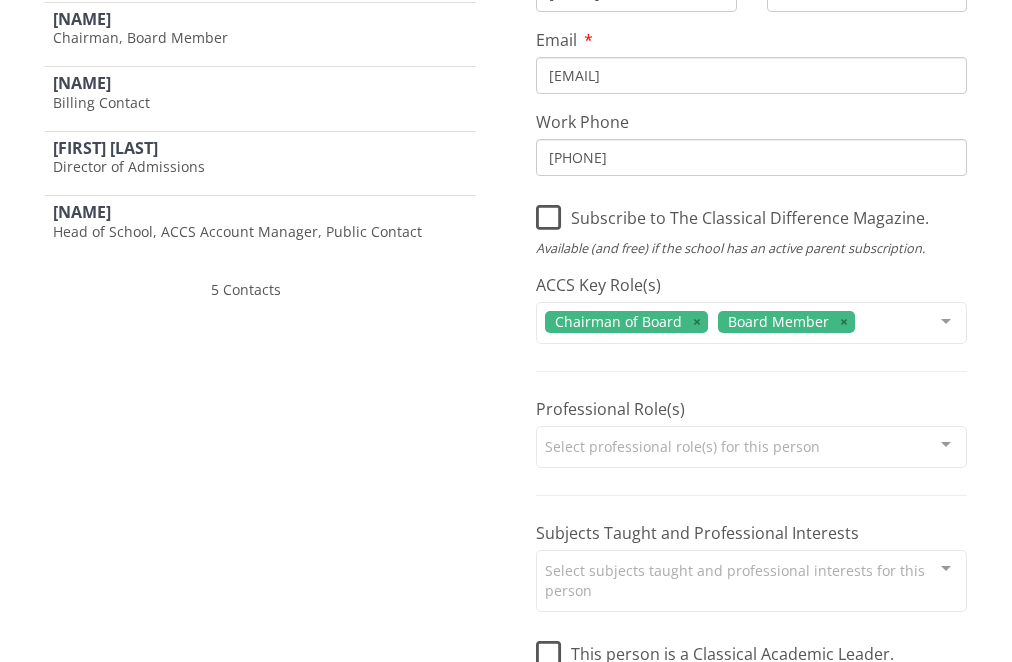 click at bounding box center (946, 322) 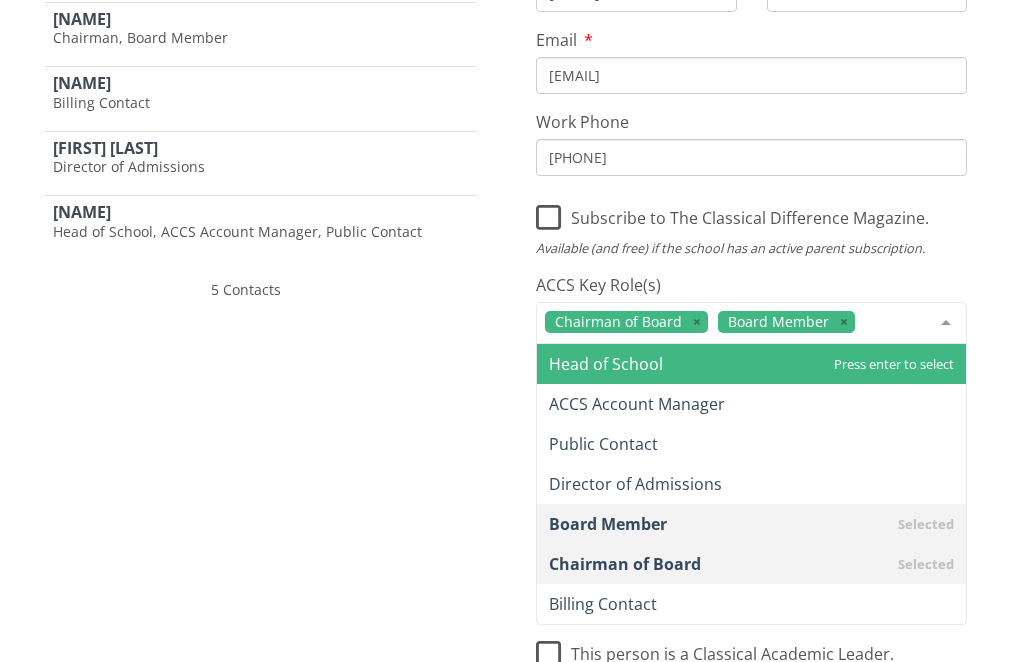 click on "Head of School" at bounding box center (606, 364) 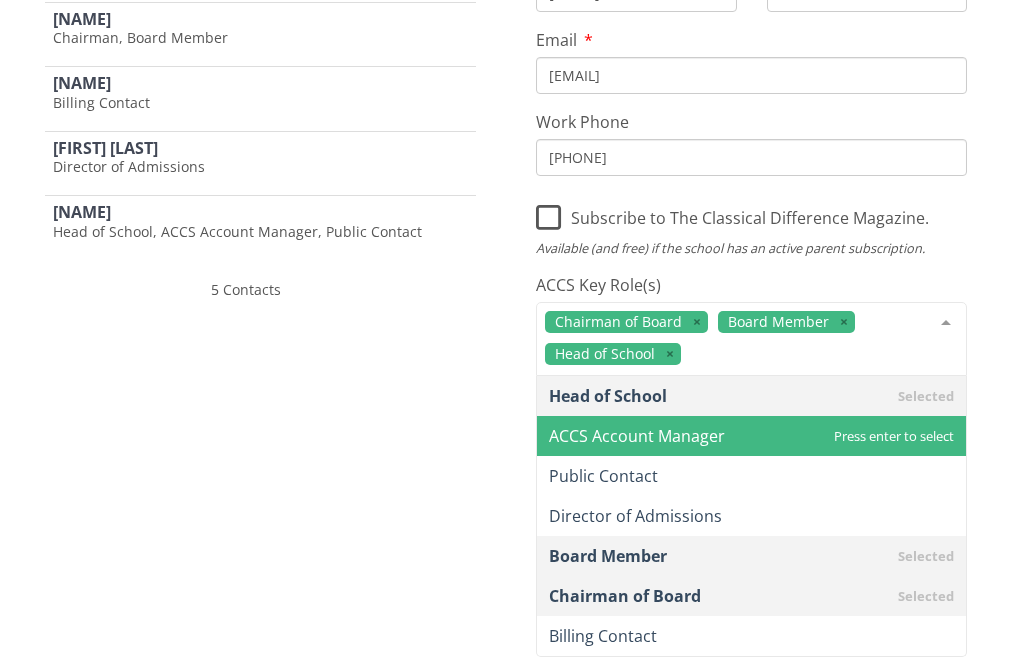 click on "ACCS Account Manager" at bounding box center (637, 436) 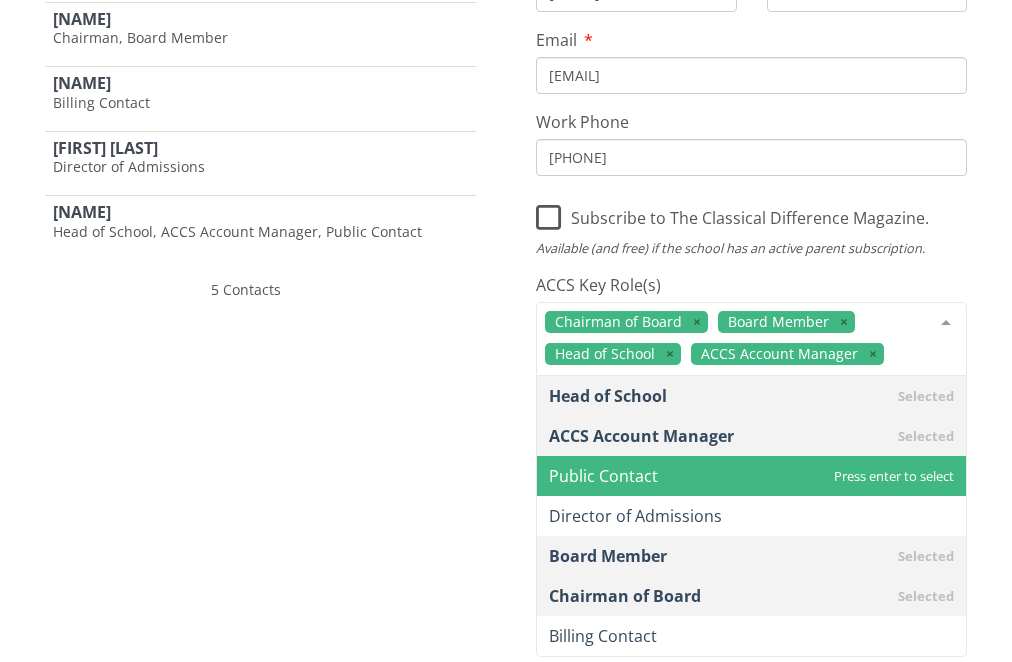 click on "Public Contact" at bounding box center [603, 476] 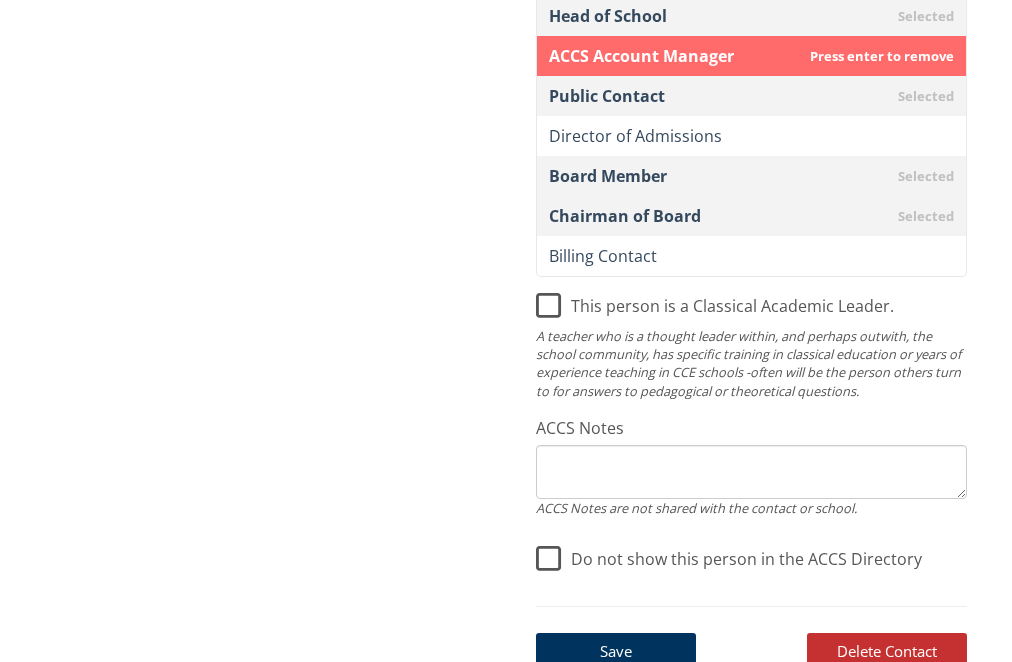 scroll, scrollTop: 791, scrollLeft: 0, axis: vertical 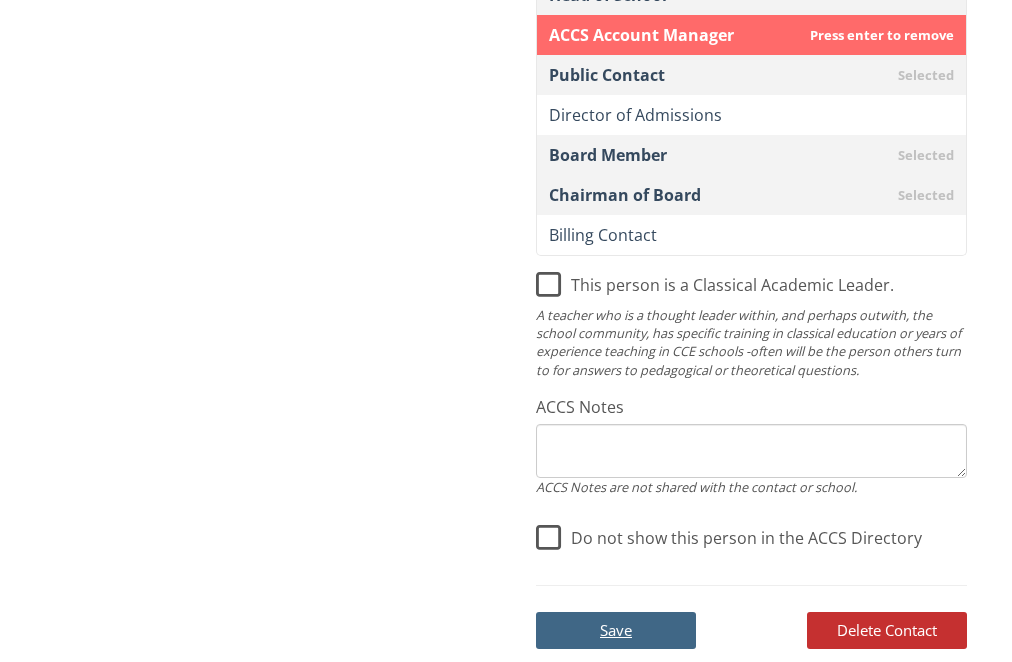 click on "Save" at bounding box center (616, 630) 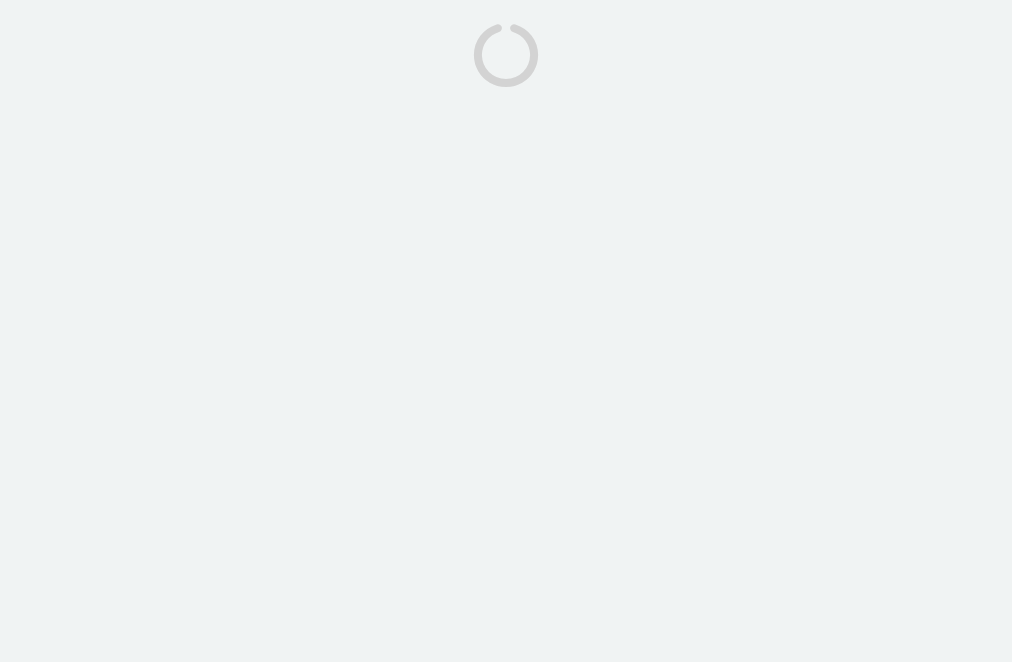 scroll, scrollTop: 0, scrollLeft: 0, axis: both 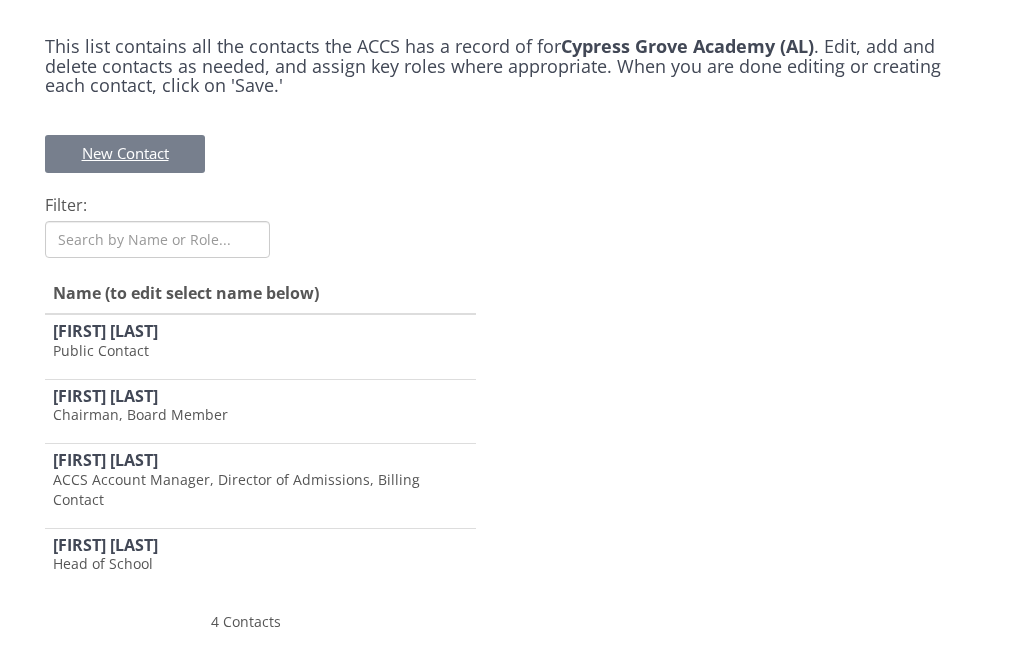 click on "New Contact" at bounding box center (125, 153) 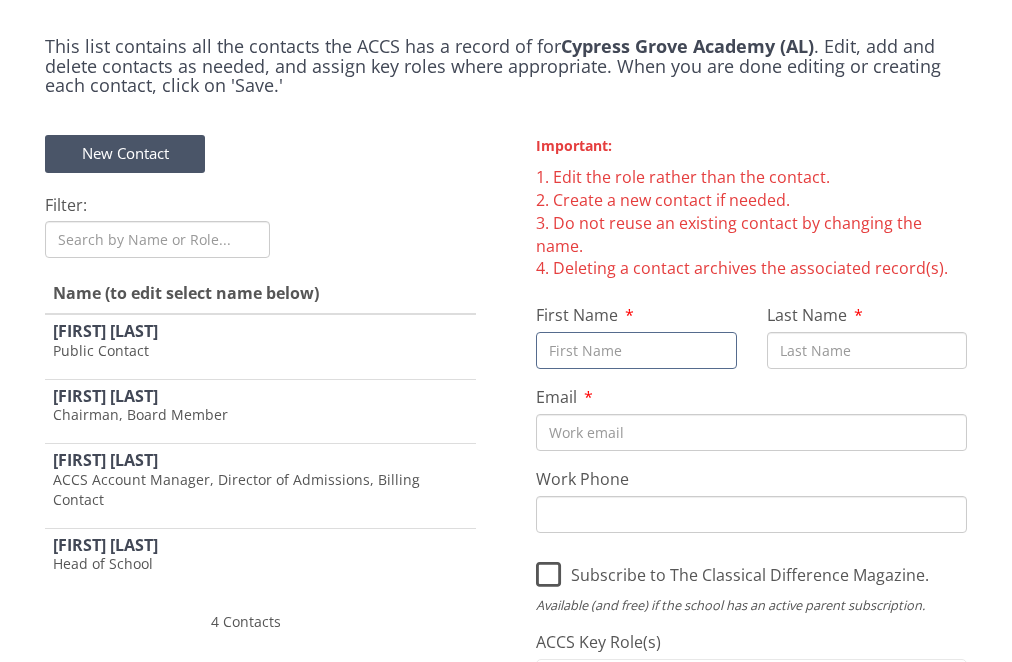 click on "First Name" at bounding box center [636, 350] 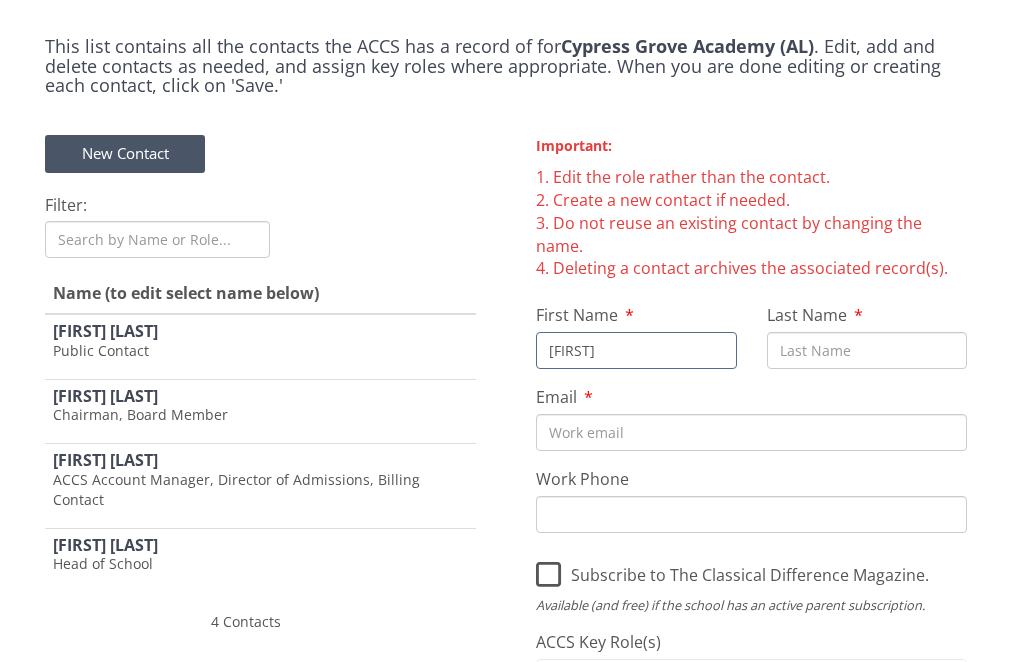 type on "[FIRST]" 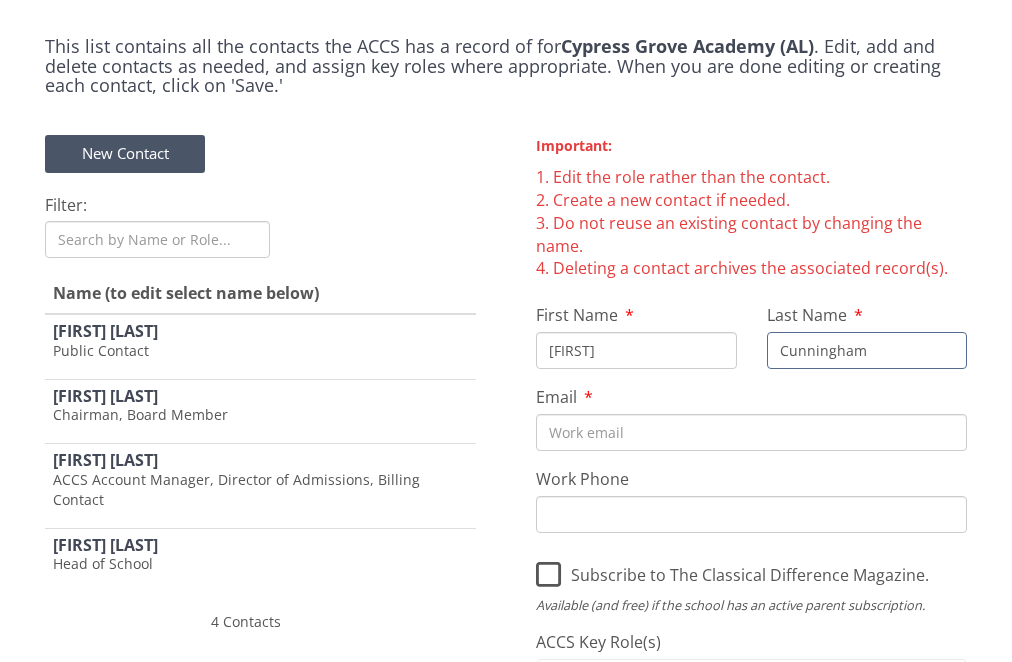 type on "Cunningham" 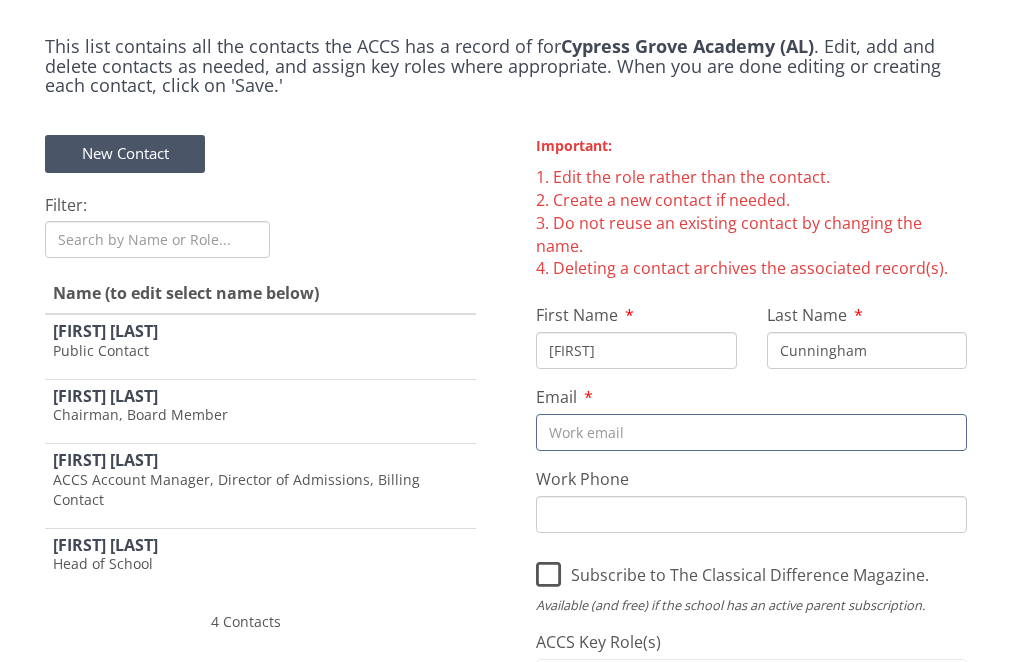 drag, startPoint x: 730, startPoint y: 397, endPoint x: 740, endPoint y: 394, distance: 10.440307 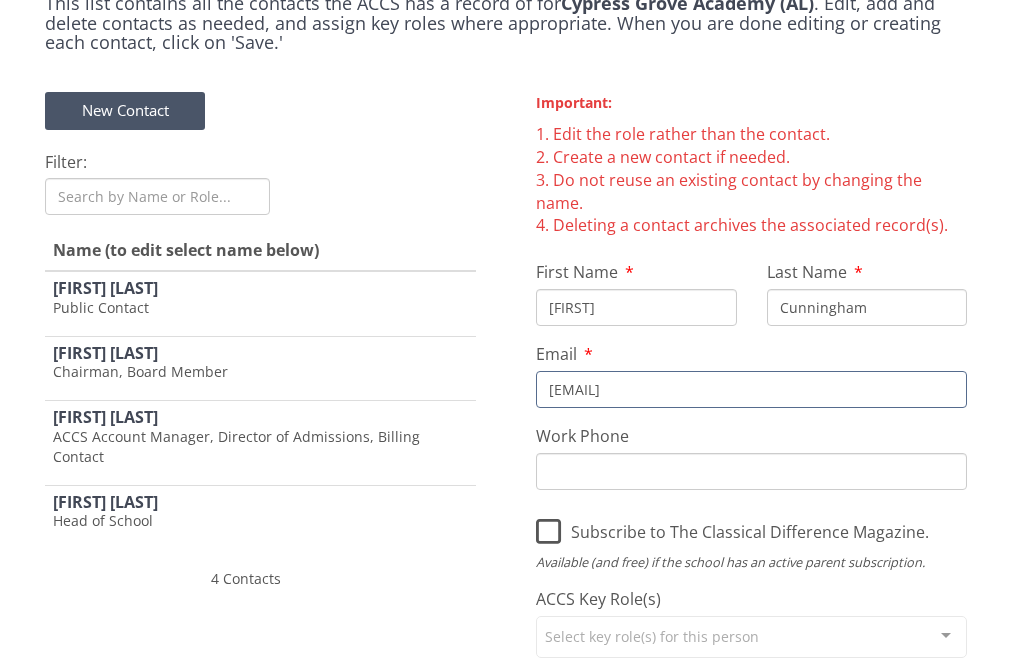 scroll, scrollTop: 150, scrollLeft: 0, axis: vertical 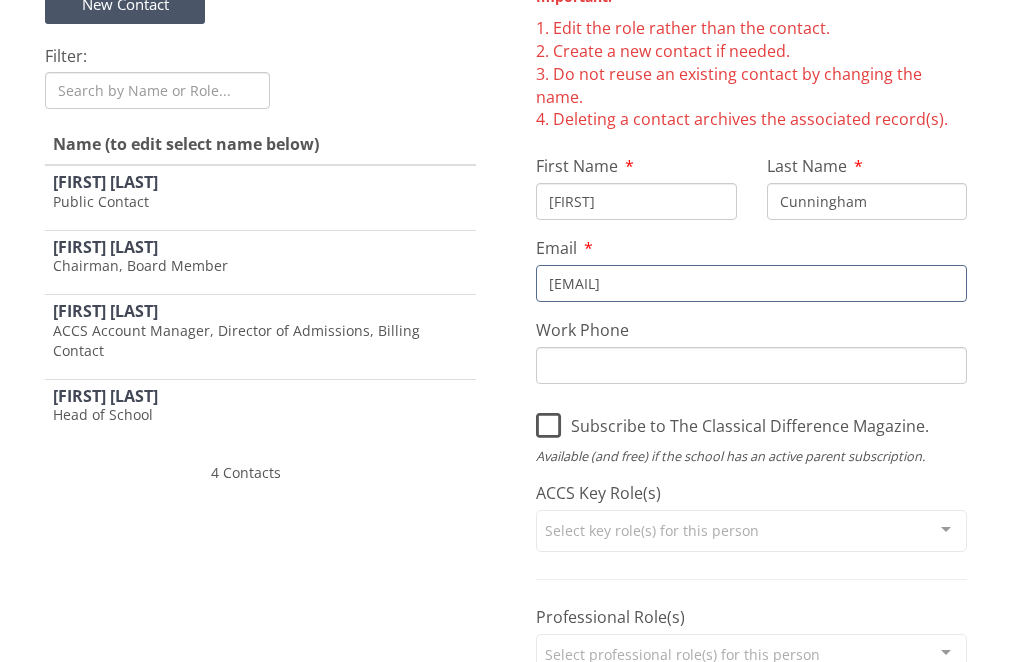 type on "[EMAIL]" 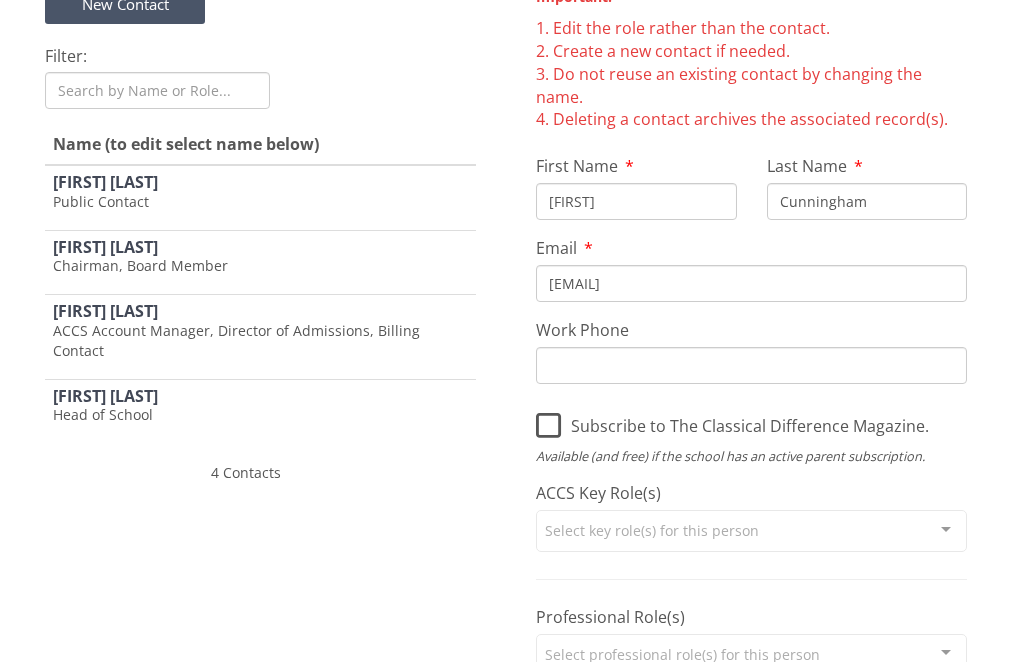 click on "Select key role(s) for this person" at bounding box center (751, 531) 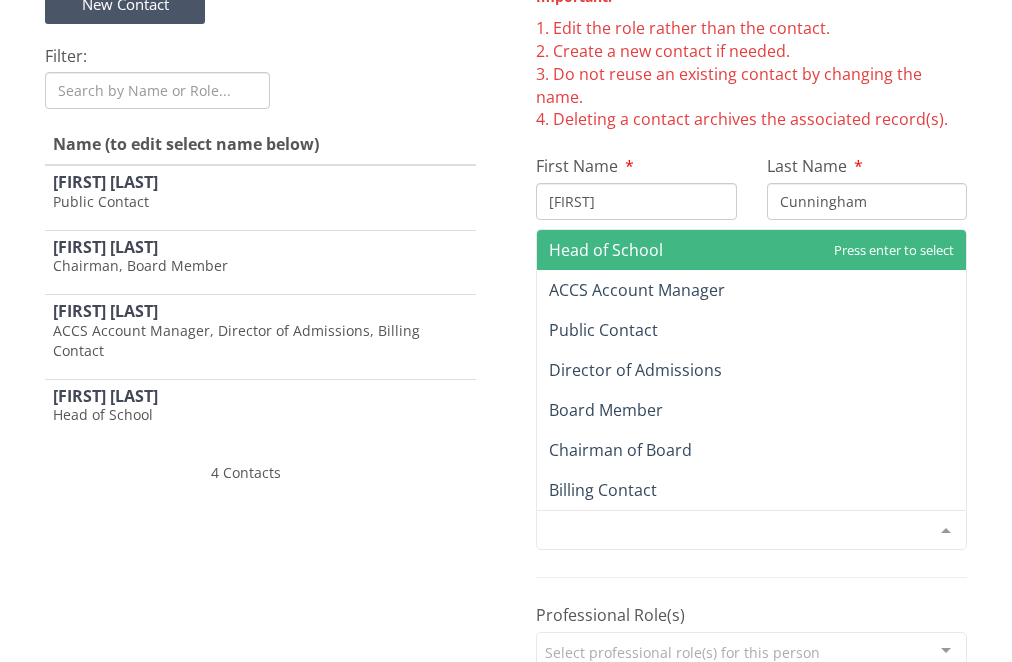 click on "Head of School" at bounding box center [606, 250] 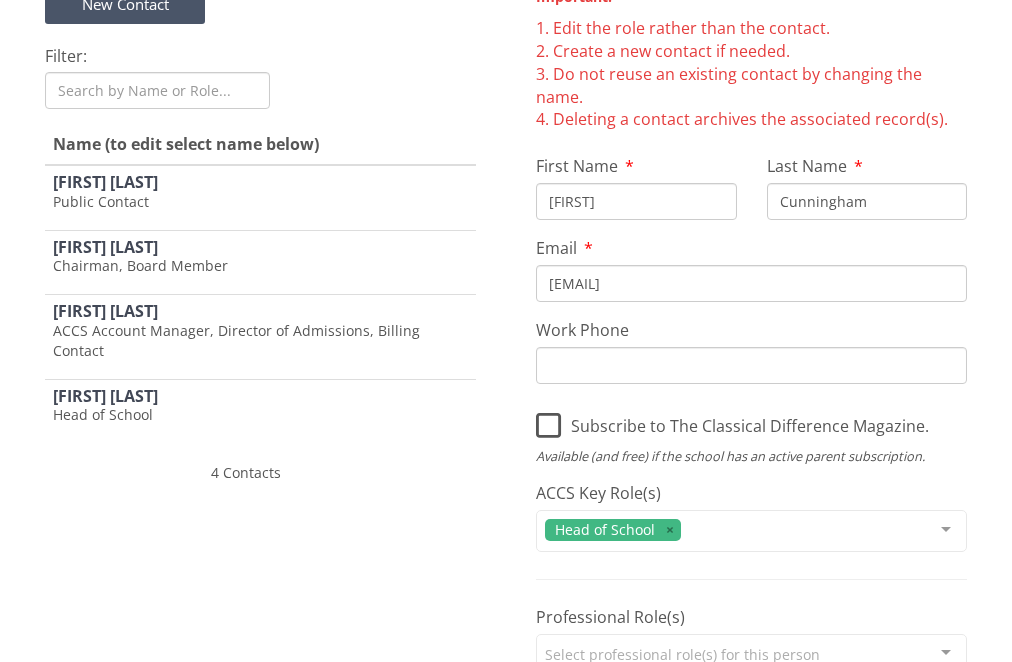 click on "New Contact
Filter: Name (to edit select name below) [FIRST] [LAST]   Public Contact   [FIRST] [LAST]   Chairman, Board Member   [FIRST] [LAST]   ACCS Account Manager, Director of Admissions, Billing Contact   [FIRST] [LAST]   Head of School   << < 1 > >> 4 Contacts" at bounding box center [260, 300] 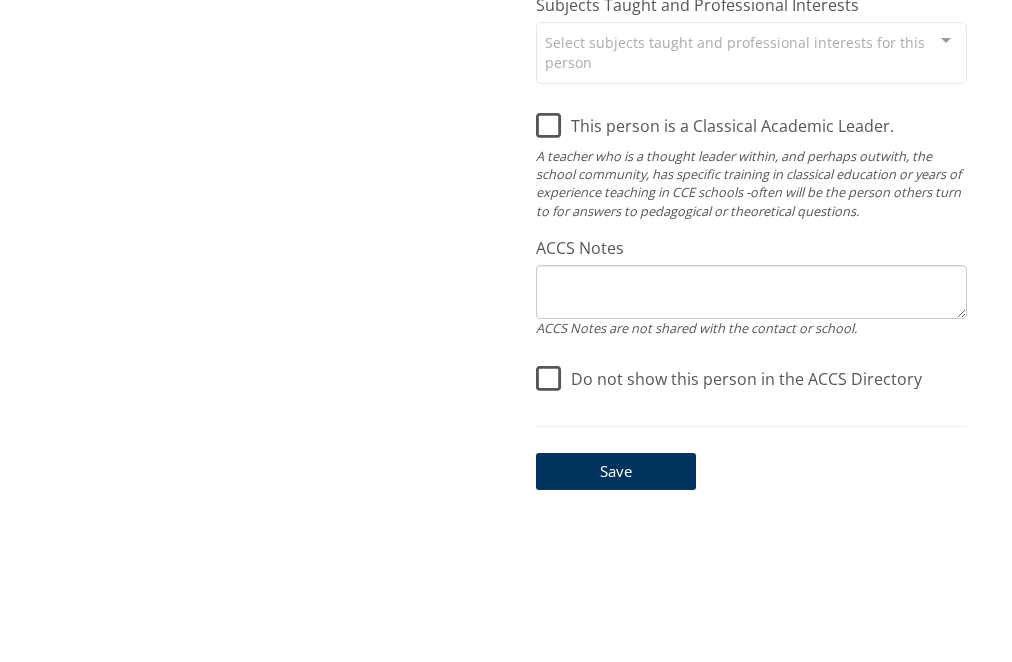 scroll, scrollTop: 913, scrollLeft: 0, axis: vertical 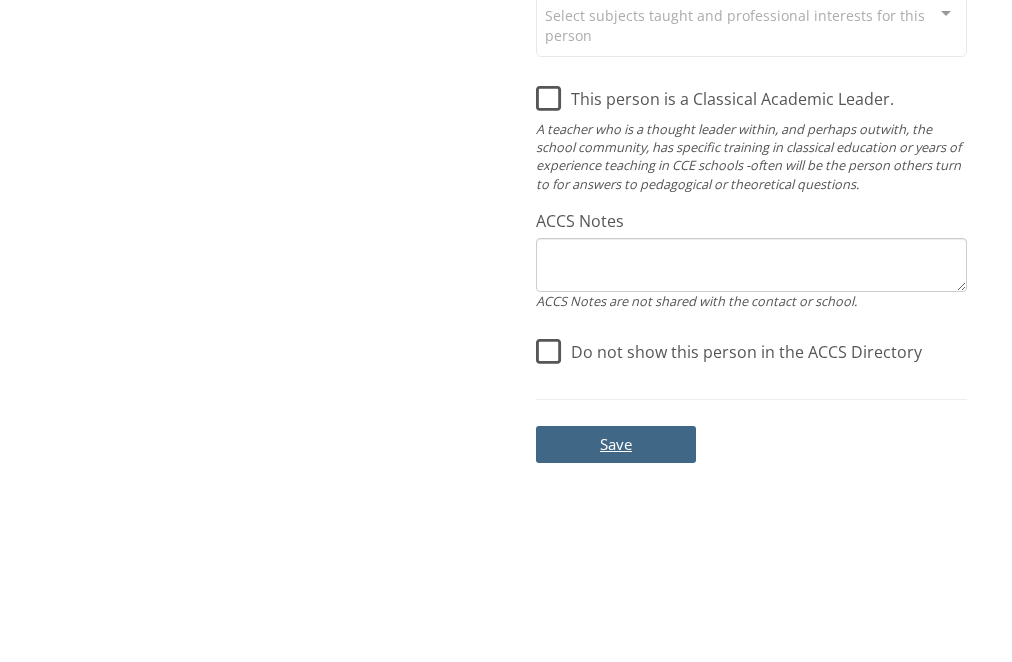 click on "Save" at bounding box center [616, 444] 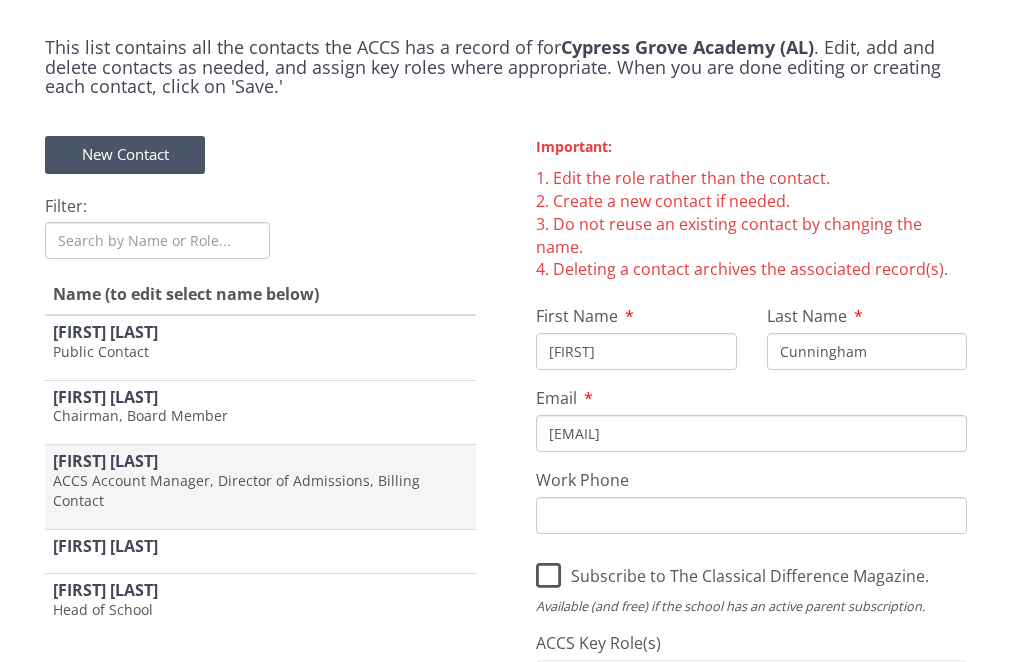 scroll, scrollTop: 0, scrollLeft: 0, axis: both 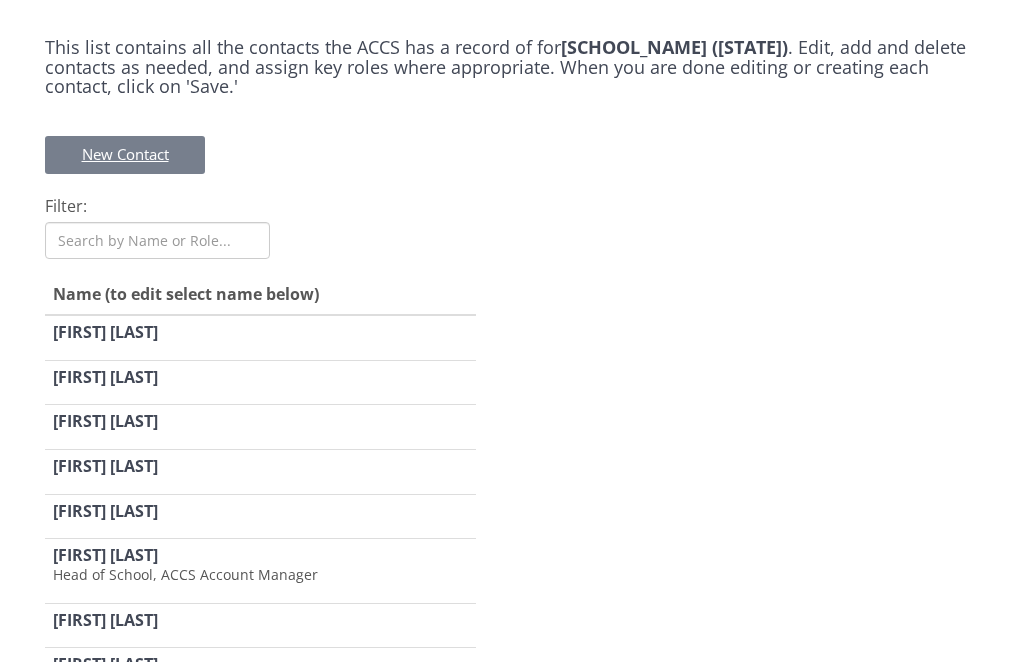 click on "New Contact" at bounding box center [125, 154] 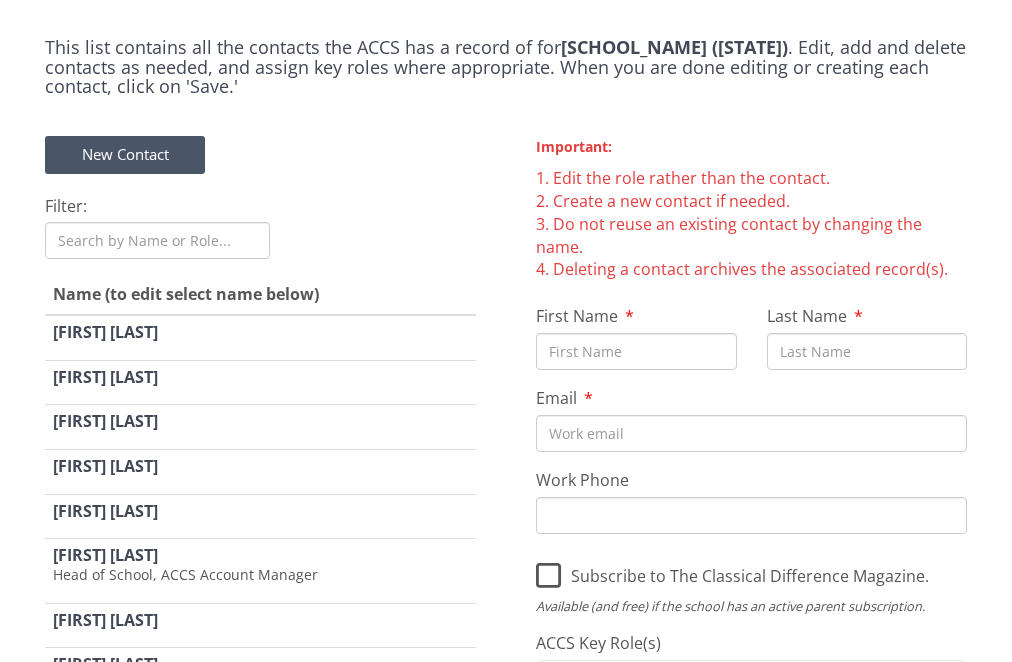 scroll, scrollTop: 0, scrollLeft: 0, axis: both 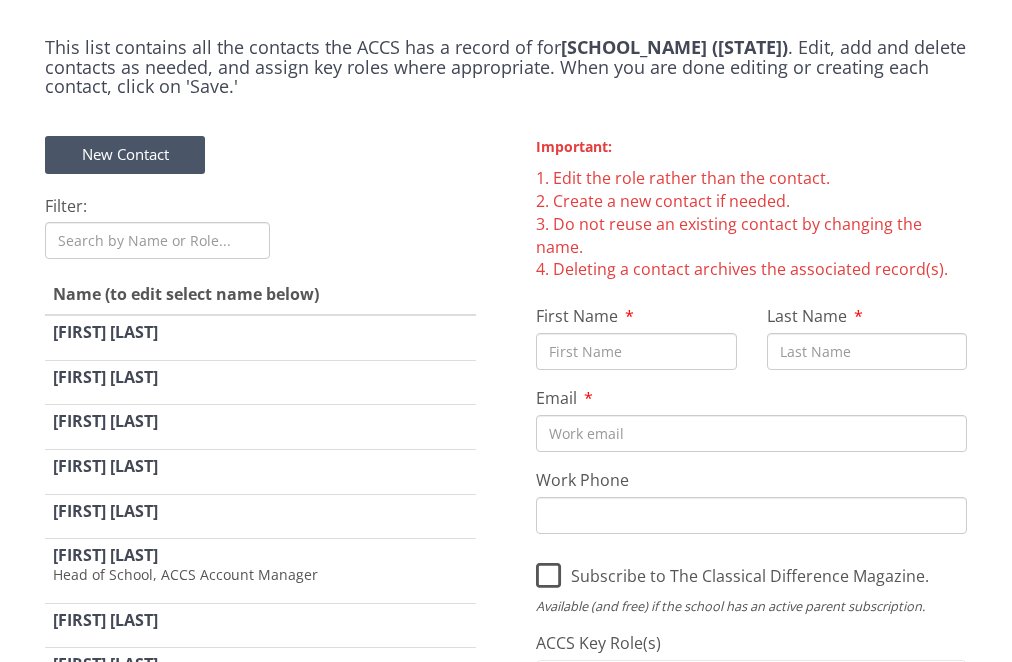 drag, startPoint x: 639, startPoint y: 299, endPoint x: 641, endPoint y: 312, distance: 13.152946 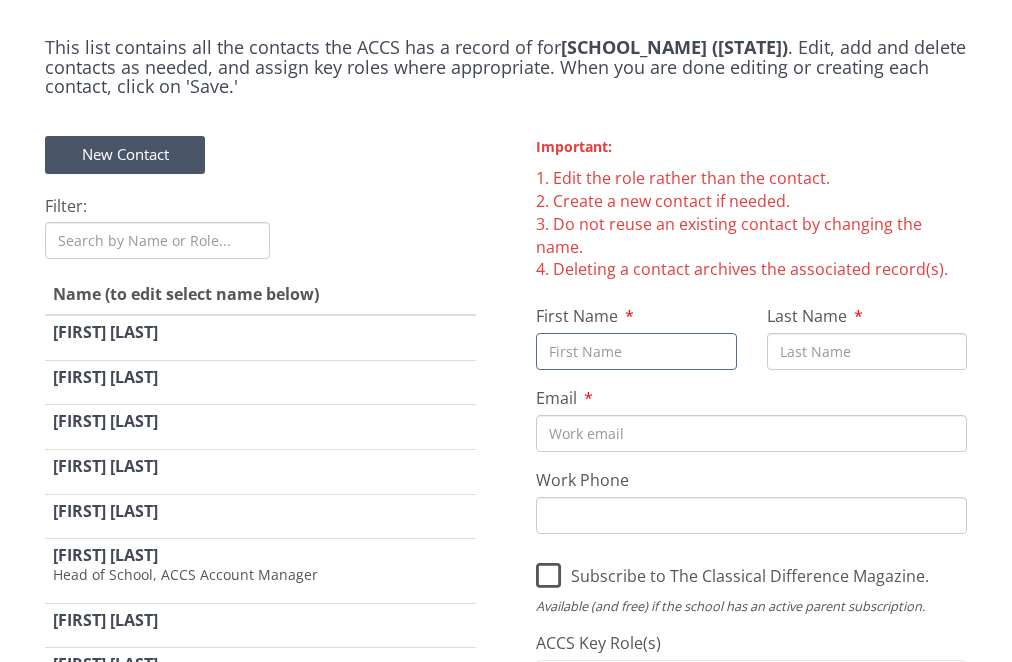 click on "First Name" at bounding box center (636, 351) 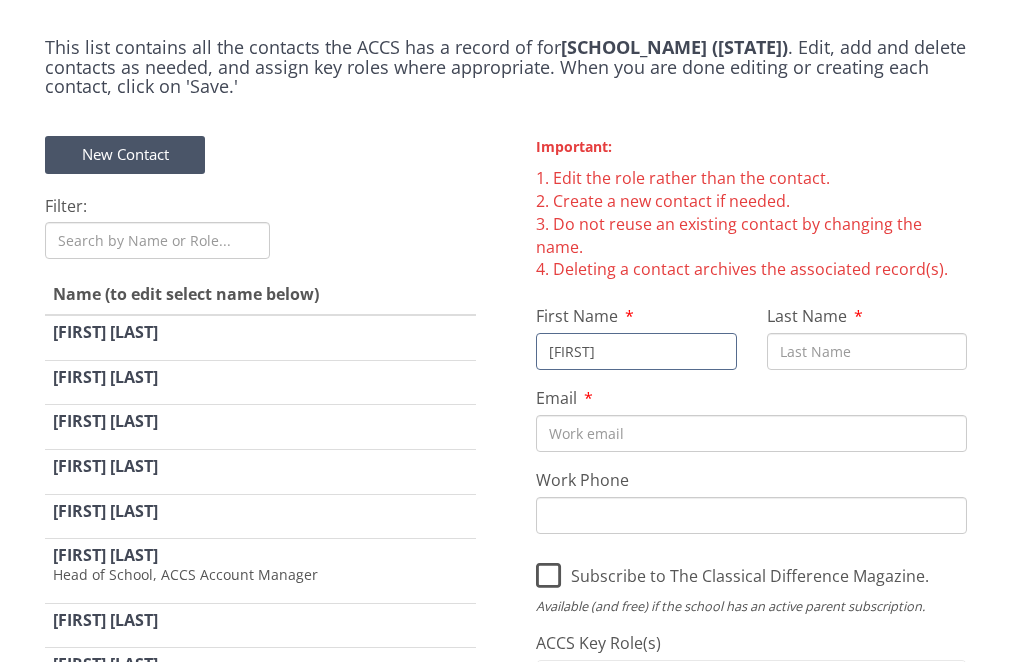 type on "[FIRST]" 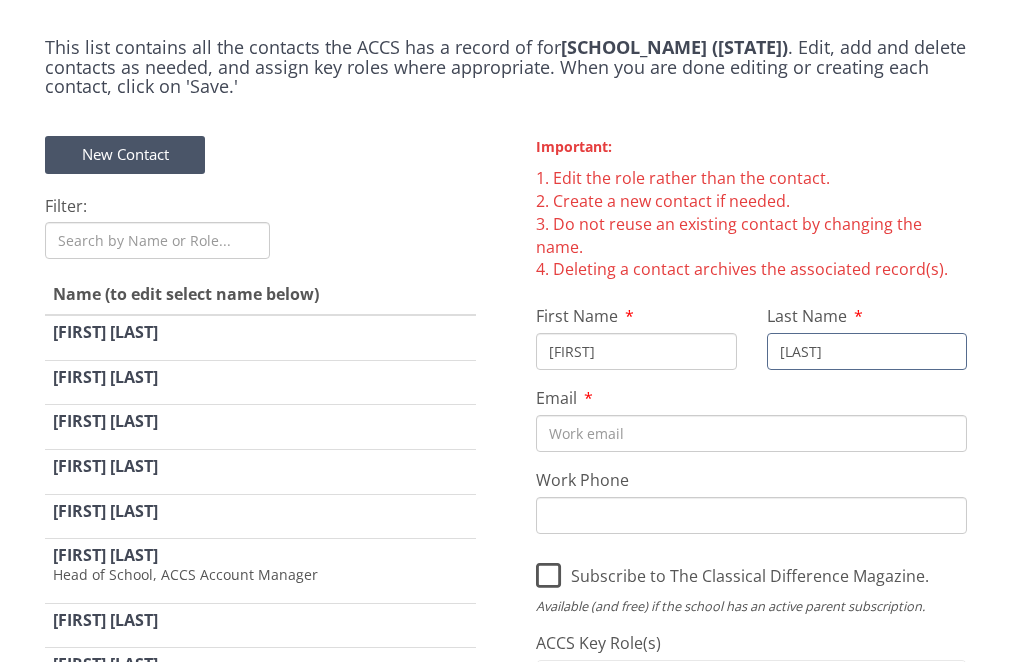 type on "[LAST]" 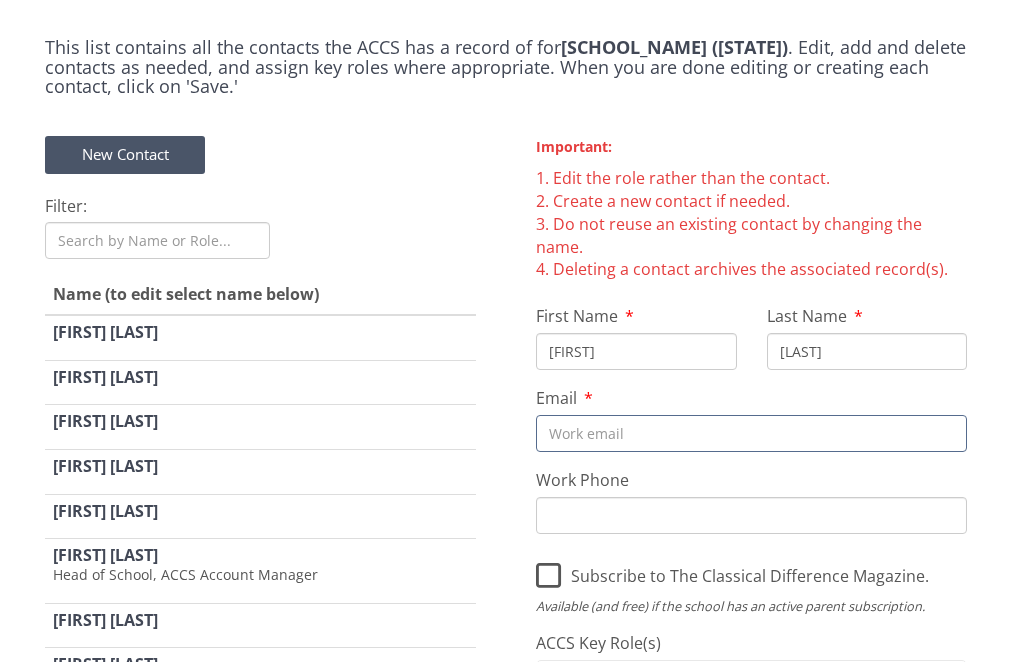 click on "Email" at bounding box center [751, 433] 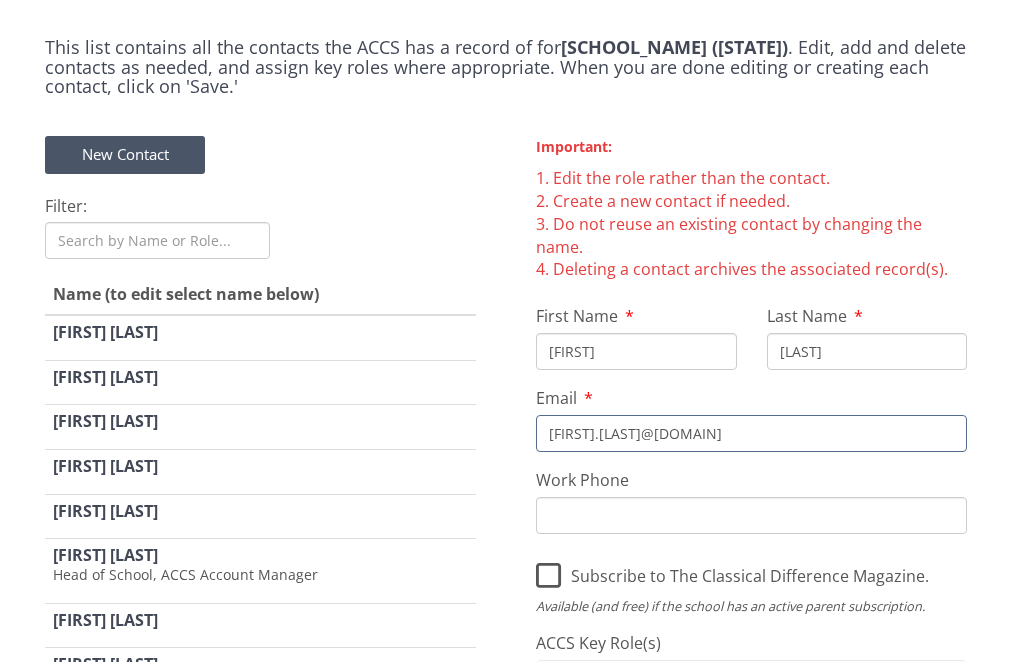 type on "[FIRST].[LAST]@[DOMAIN]" 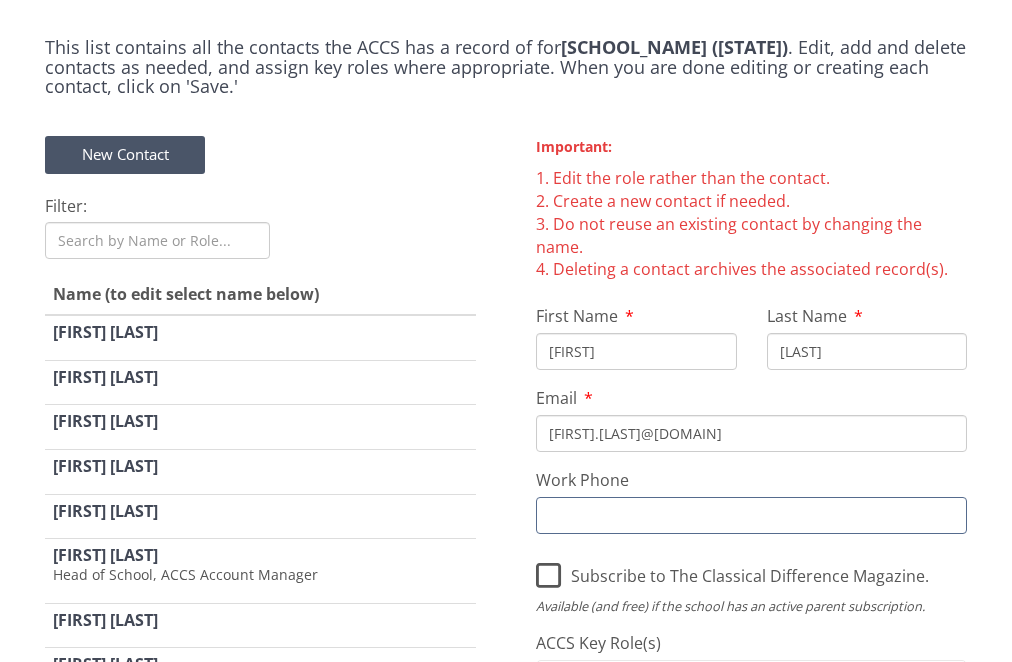 click on "Work Phone" at bounding box center (751, 515) 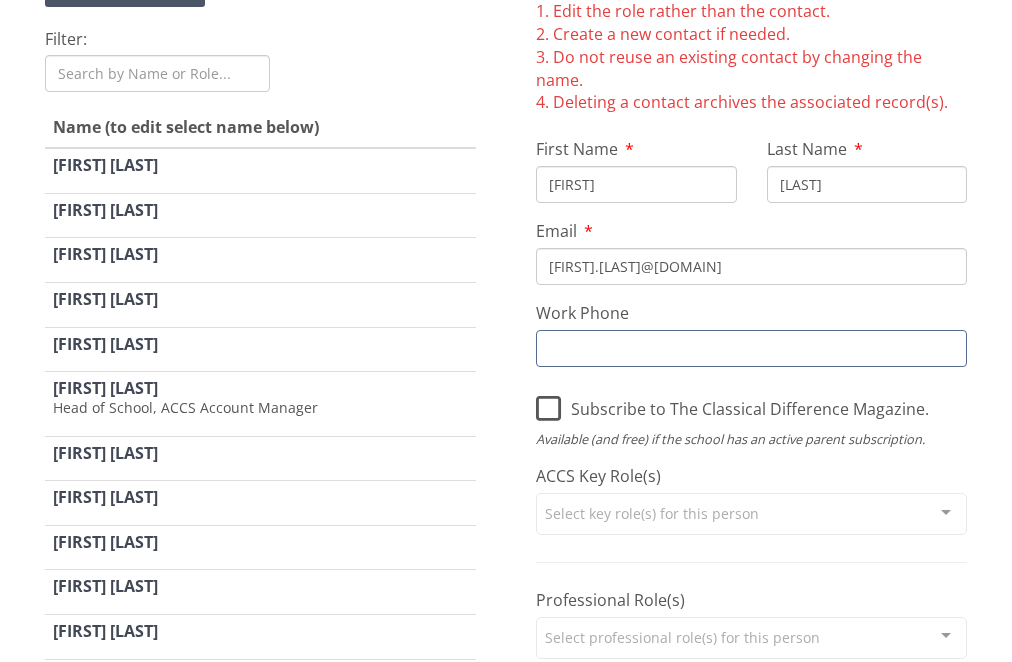scroll, scrollTop: 188, scrollLeft: 0, axis: vertical 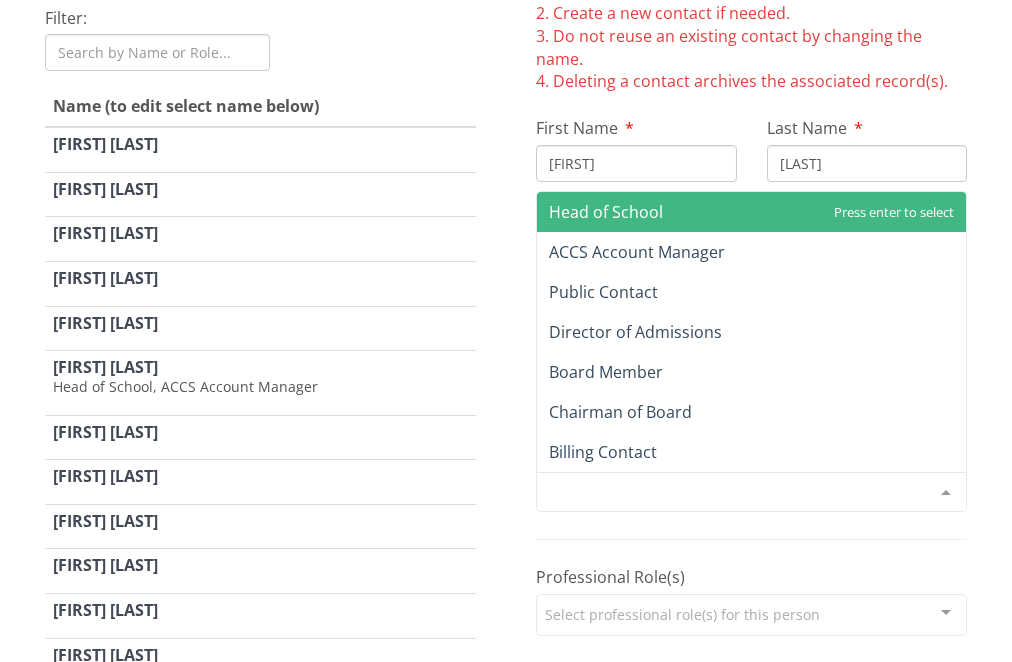 click on "Select key role(s) for this person" at bounding box center (751, 492) 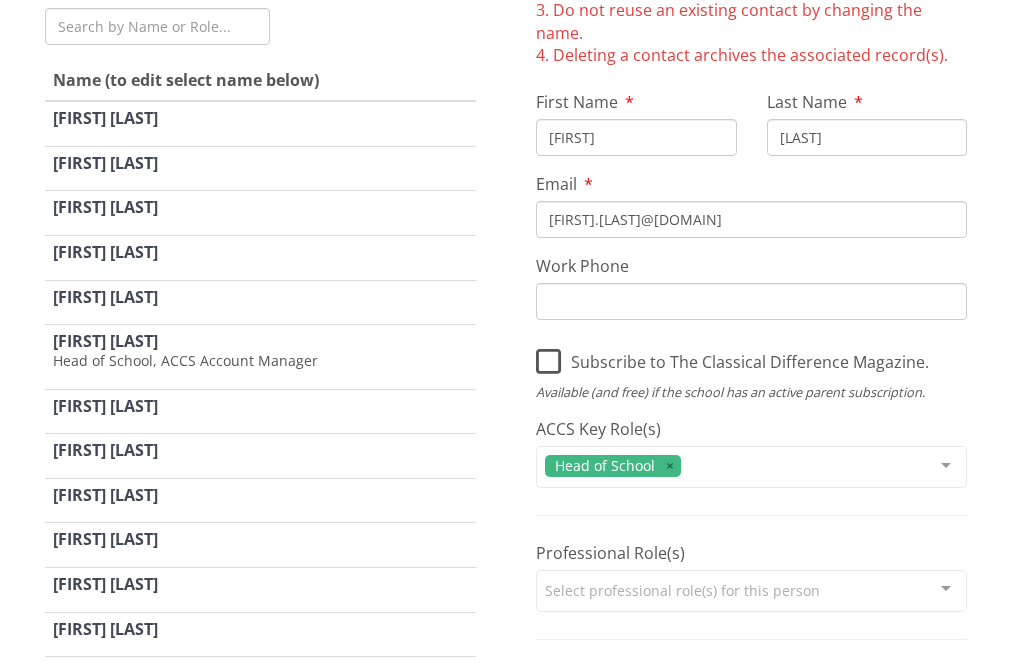 click on "New Contact
Filter: Name (to edit select name below) Alisha White     Beth Bomhardt     Christie Walters     Dawn Hennlein     Denise Kord     George Jaggers   Head of School, ACCS Account Manager   Gianna Wilcox     Grace Paone     Gretchen Barker     Holly Fitzpatrick     Holly Fitzpatrick     Janet Barker     Jill Kallmyer     Jillian Grammer   Public Contact   Jon Struble   Chairman, Board Member   Kathy Heeter     Kim Davis   Billing Contact   Kristy Kaptur     Kurt Scharping     Lynne Rossi     << < 1 2 > >> Showing 1 to 20 of 29 Contacts" at bounding box center (260, 624) 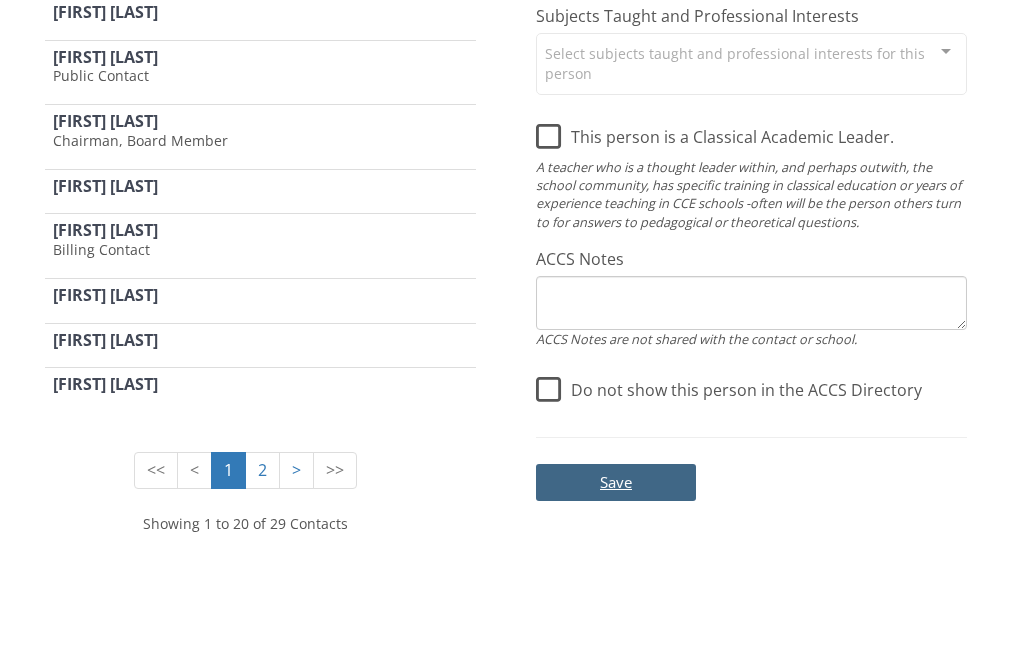 click on "Save" at bounding box center [616, 482] 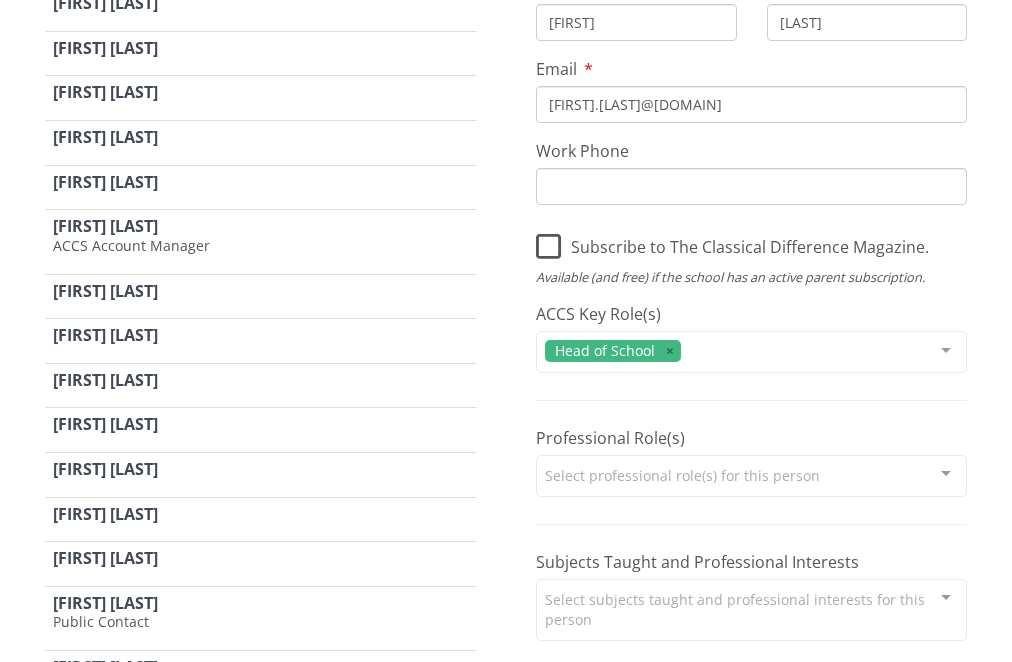 scroll, scrollTop: 343, scrollLeft: 0, axis: vertical 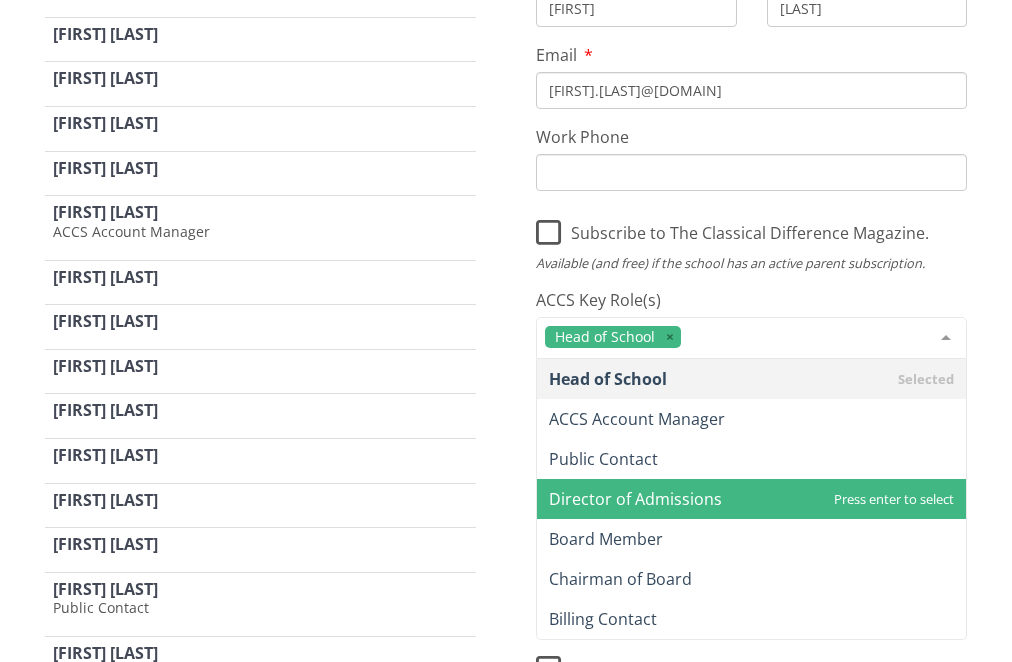 click at bounding box center (946, 337) 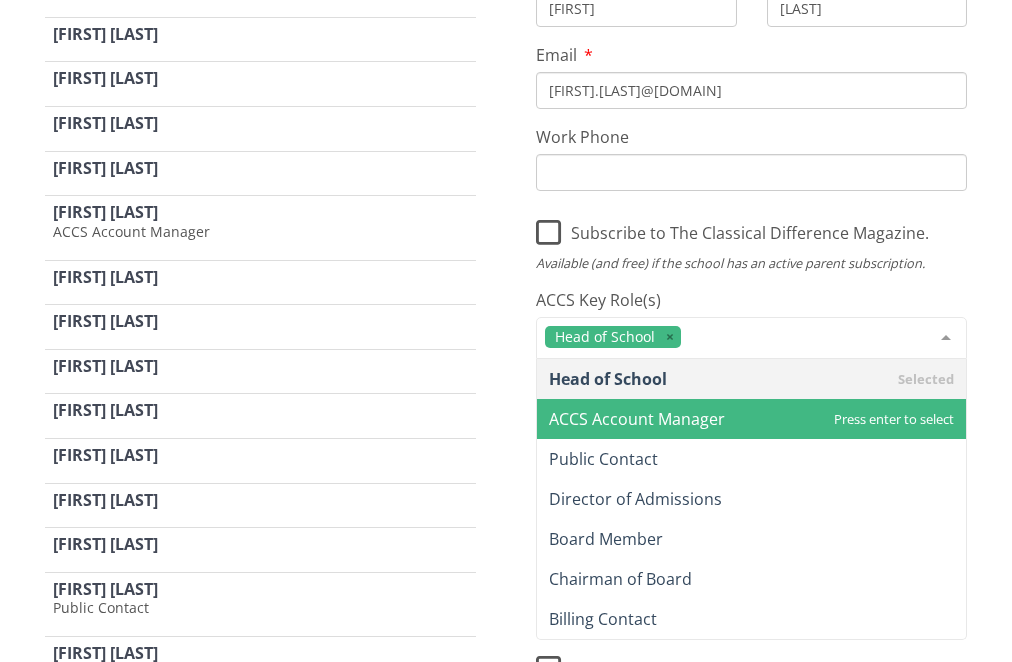 click on "ACCS Account Manager" at bounding box center [751, 419] 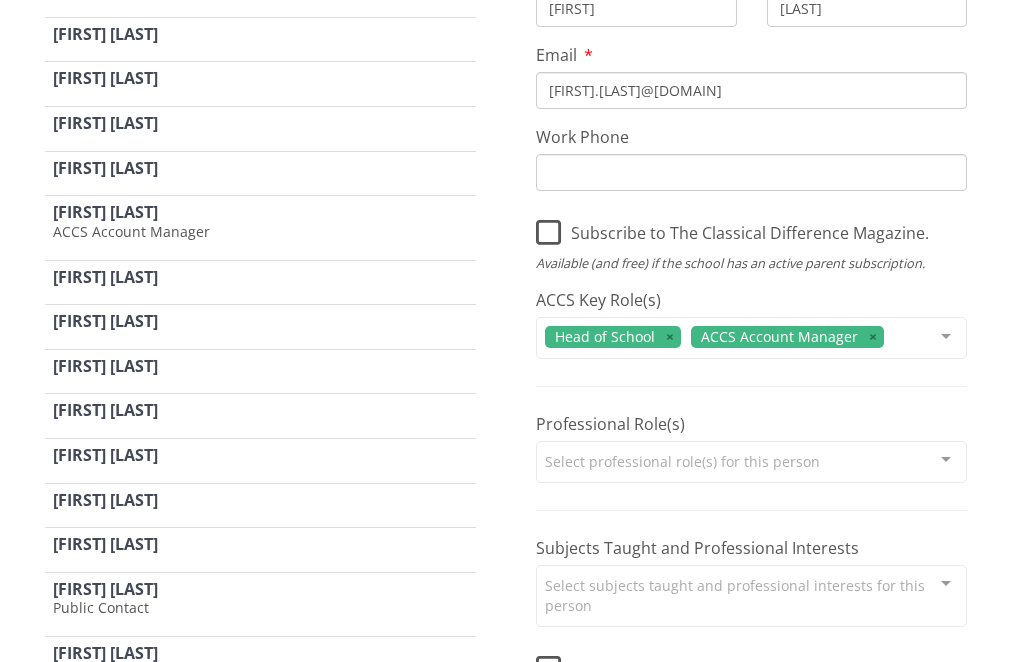 click on "Subscribe to The Classical Difference Magazine.     Available (and free) if the school has an active parent subscription." at bounding box center (751, 240) 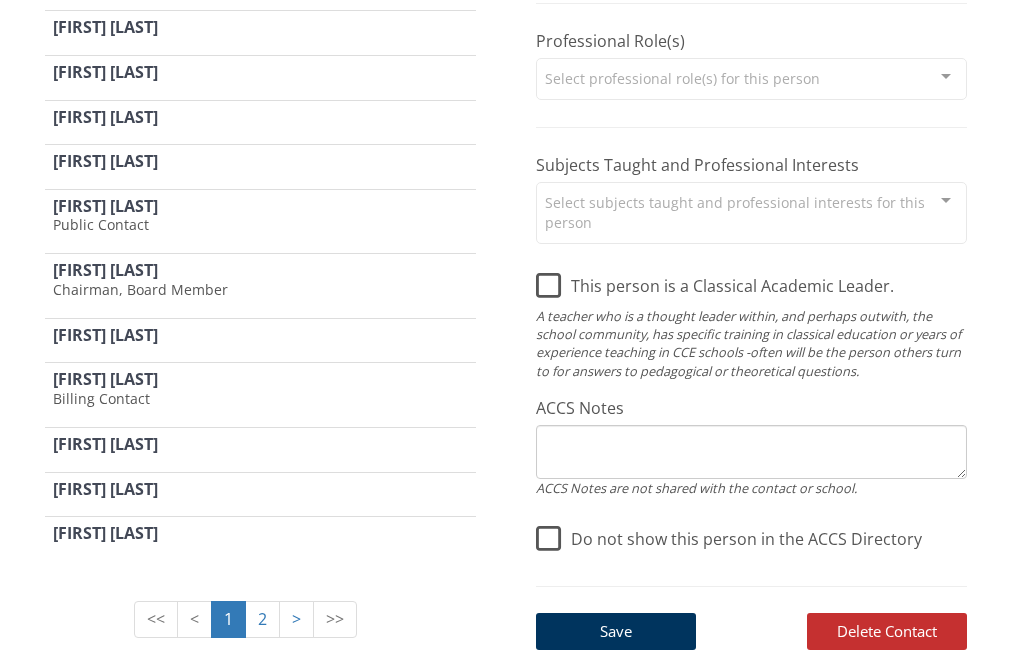 scroll, scrollTop: 741, scrollLeft: 0, axis: vertical 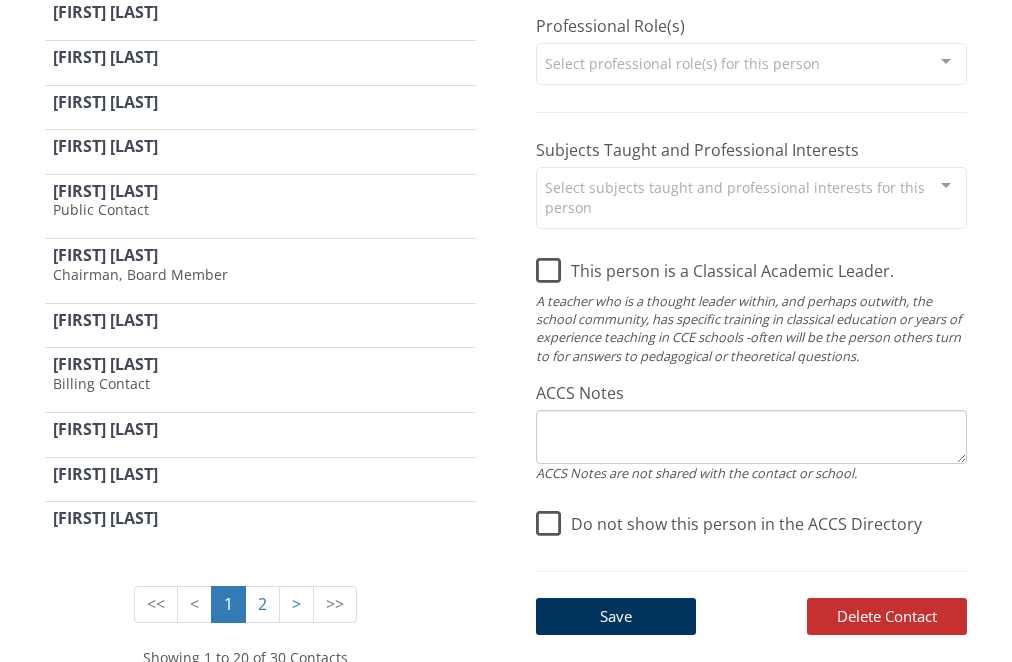 click on "Save" at bounding box center [616, 616] 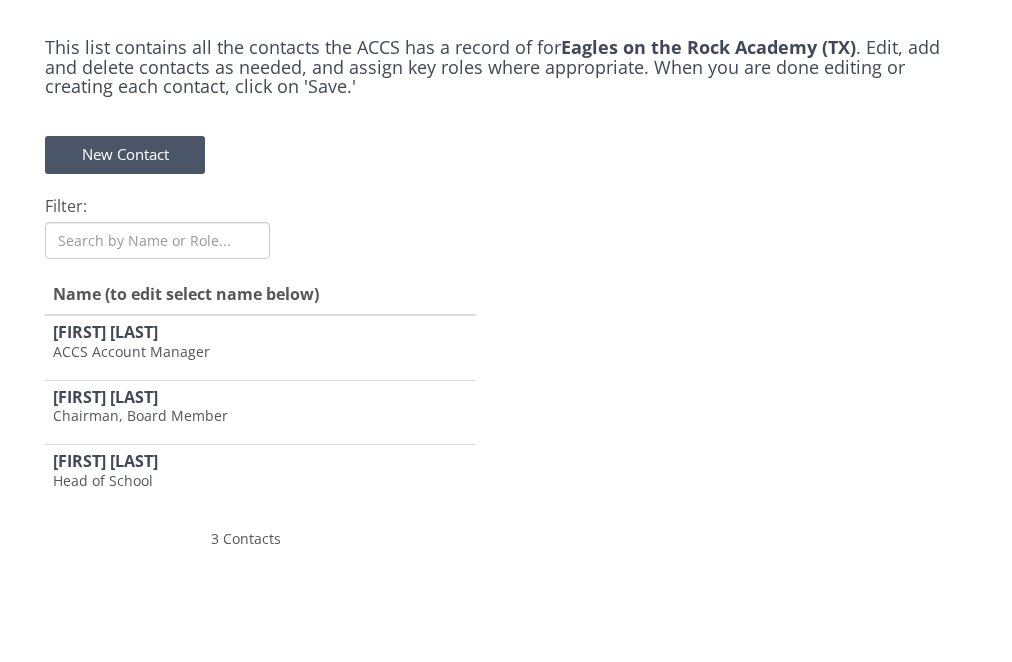 scroll, scrollTop: 0, scrollLeft: 0, axis: both 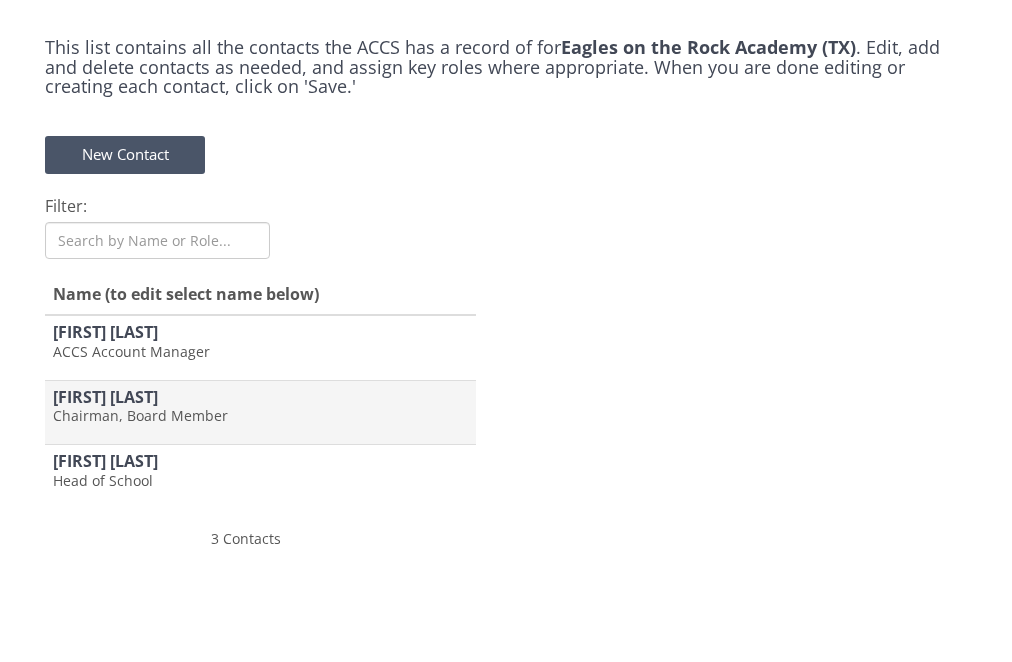 click on "Chairman, Board Member" at bounding box center (260, 352) 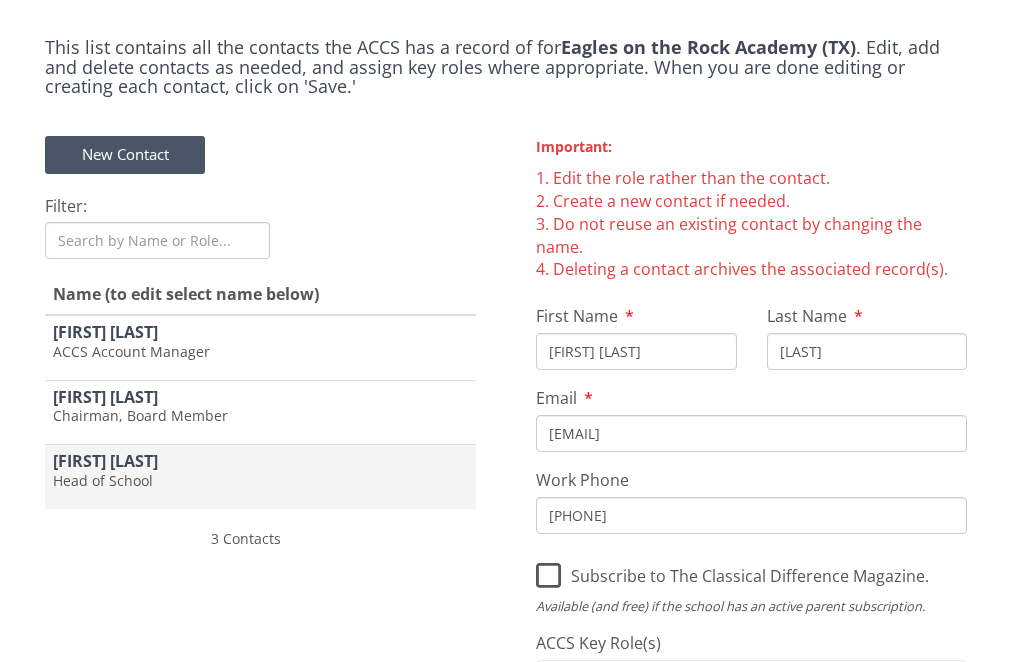 click on "Head of School" at bounding box center (260, 352) 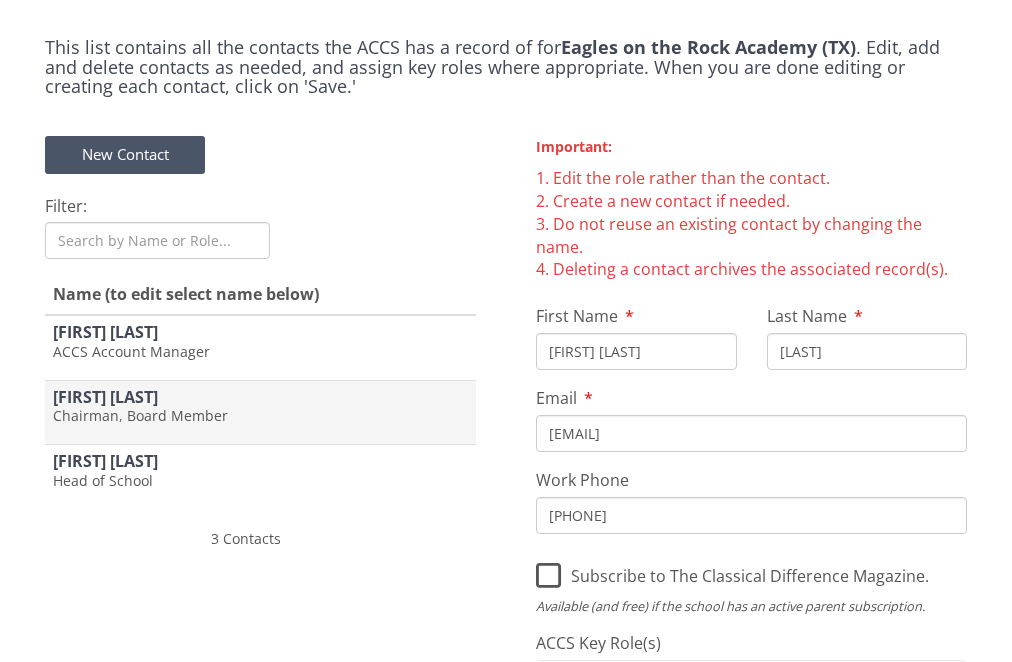 click on "[FIRST] [LAST]   Chairman, Board Member" at bounding box center (260, 347) 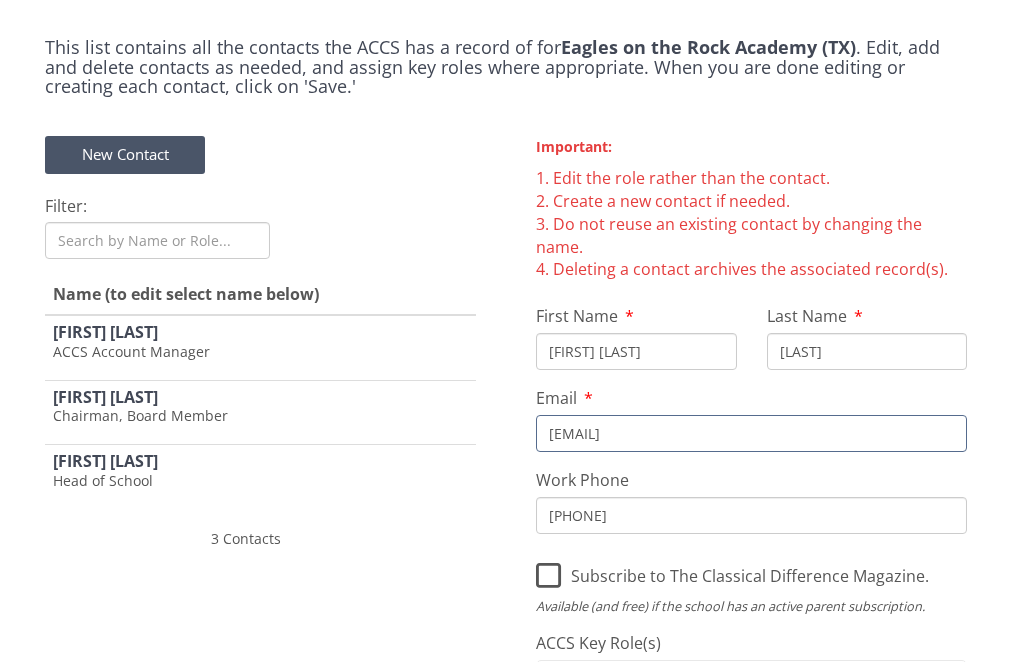 click on "[EMAIL]" at bounding box center (751, 433) 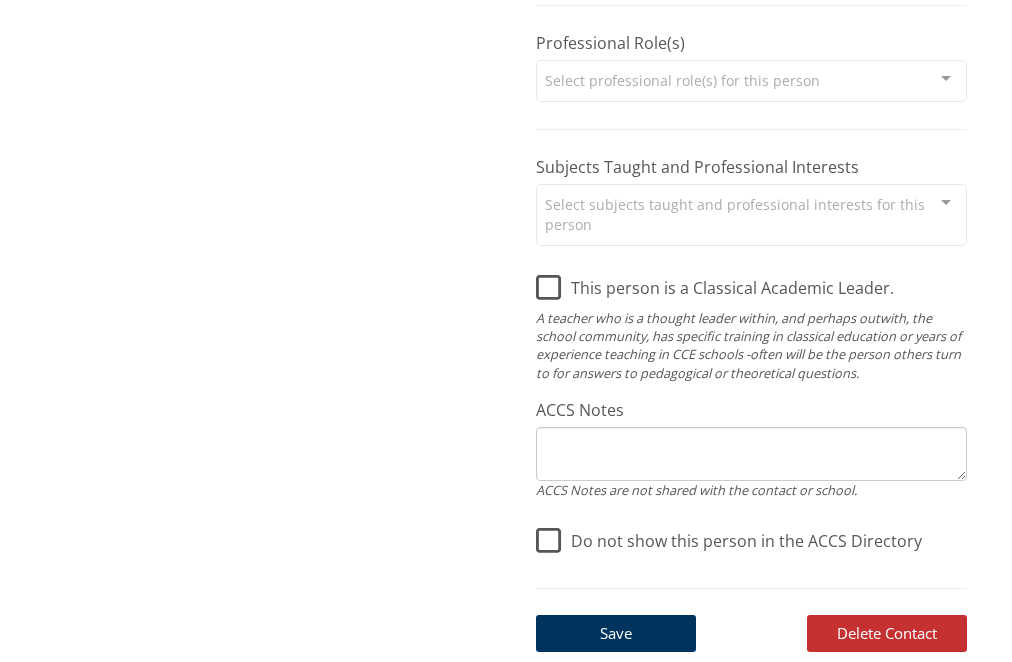 scroll, scrollTop: 735, scrollLeft: 0, axis: vertical 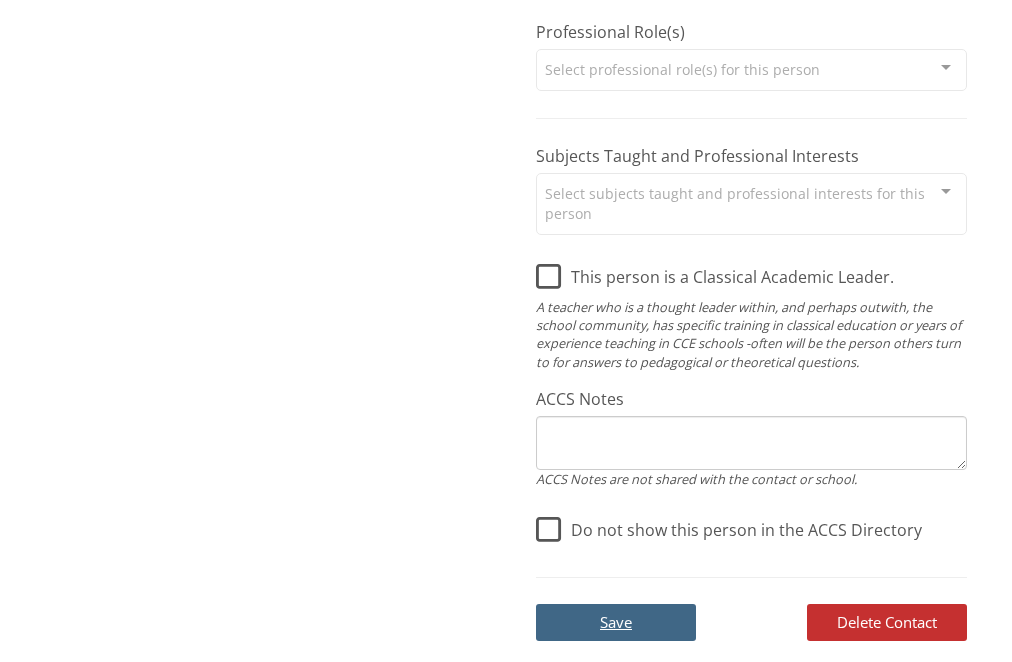 type on "[EMAIL]" 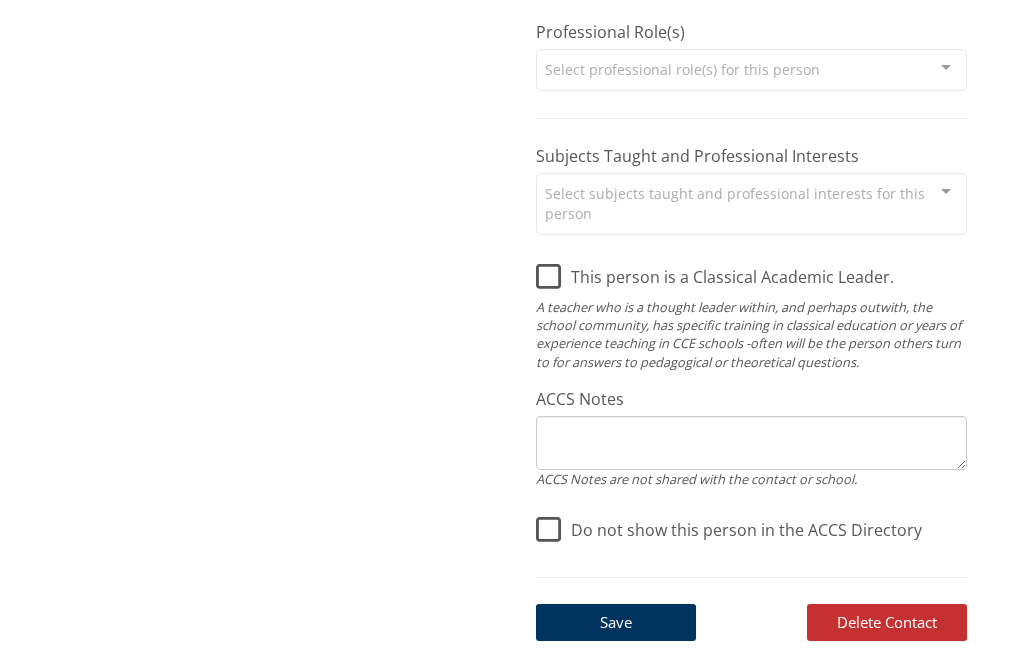 click on "Save" at bounding box center (616, 622) 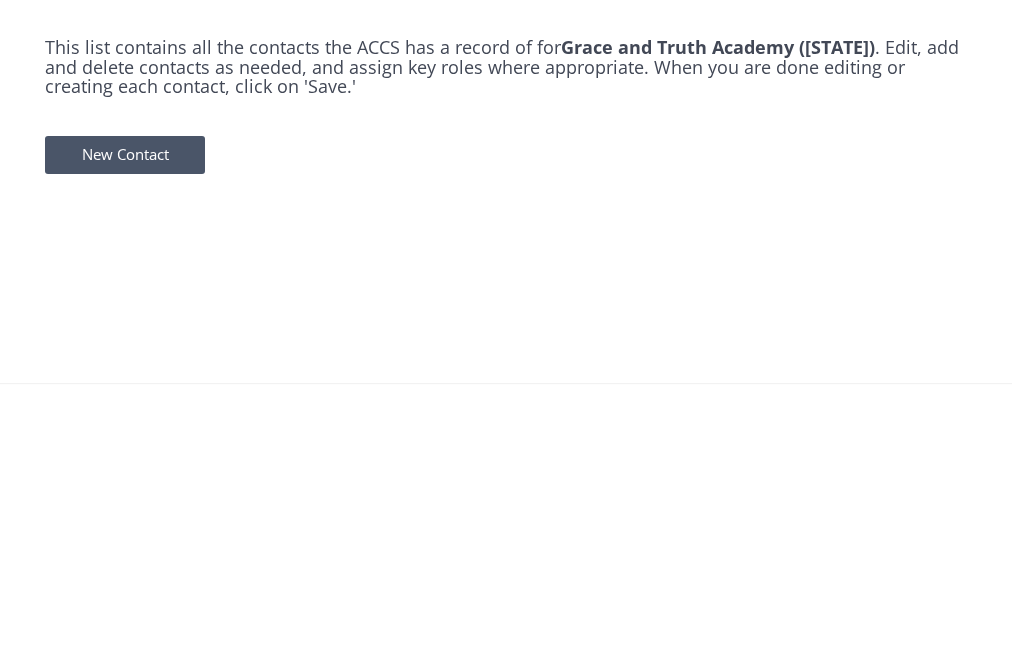 scroll, scrollTop: 0, scrollLeft: 0, axis: both 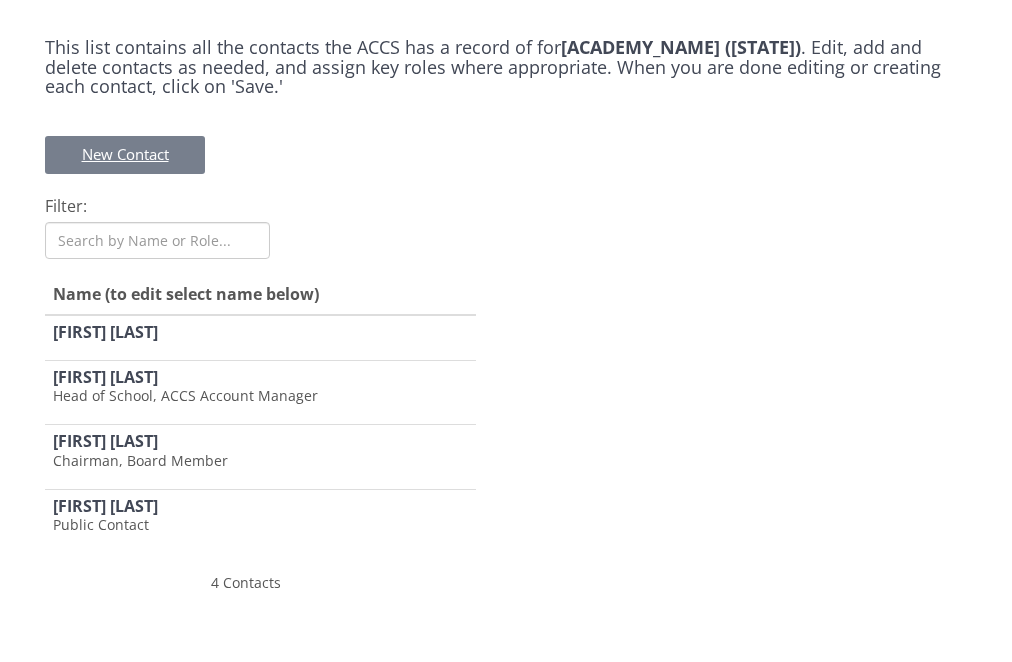click on "New Contact" at bounding box center (125, 154) 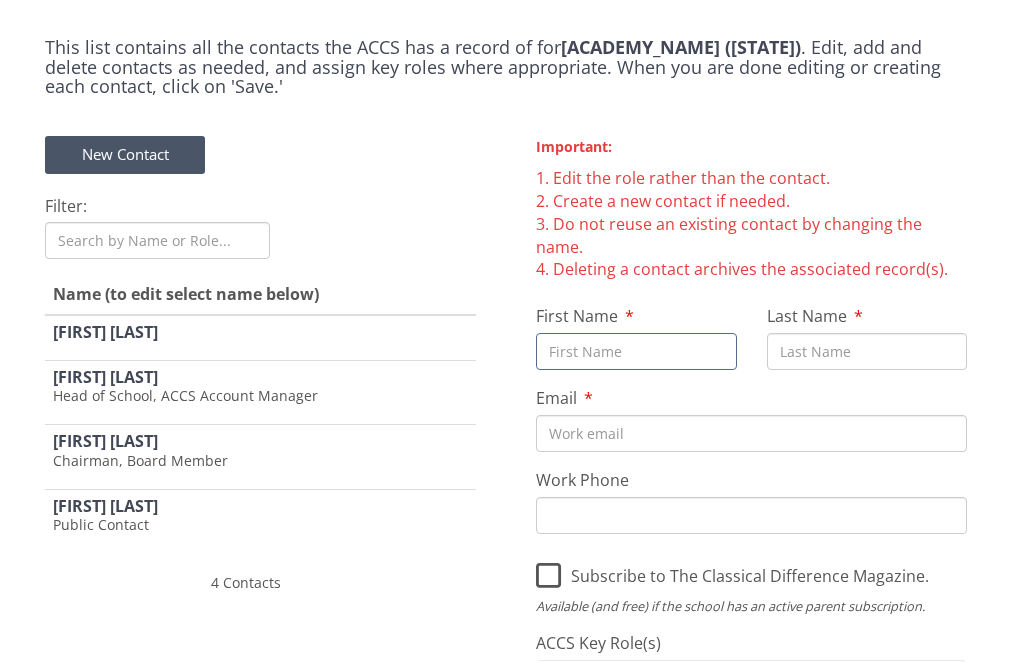 click on "First Name" at bounding box center [636, 351] 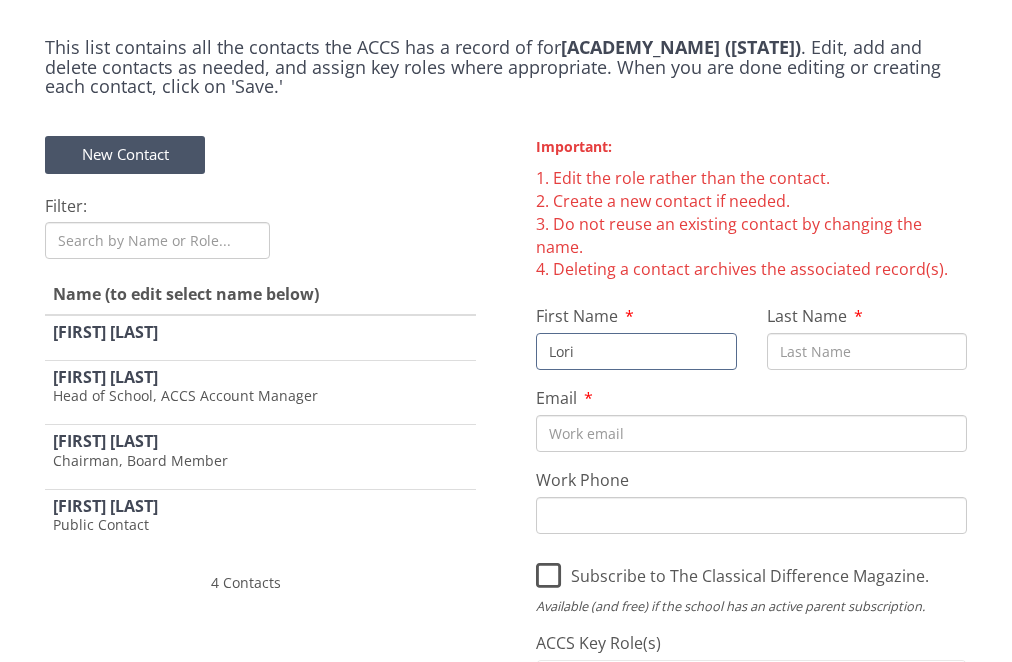 type on "Lori" 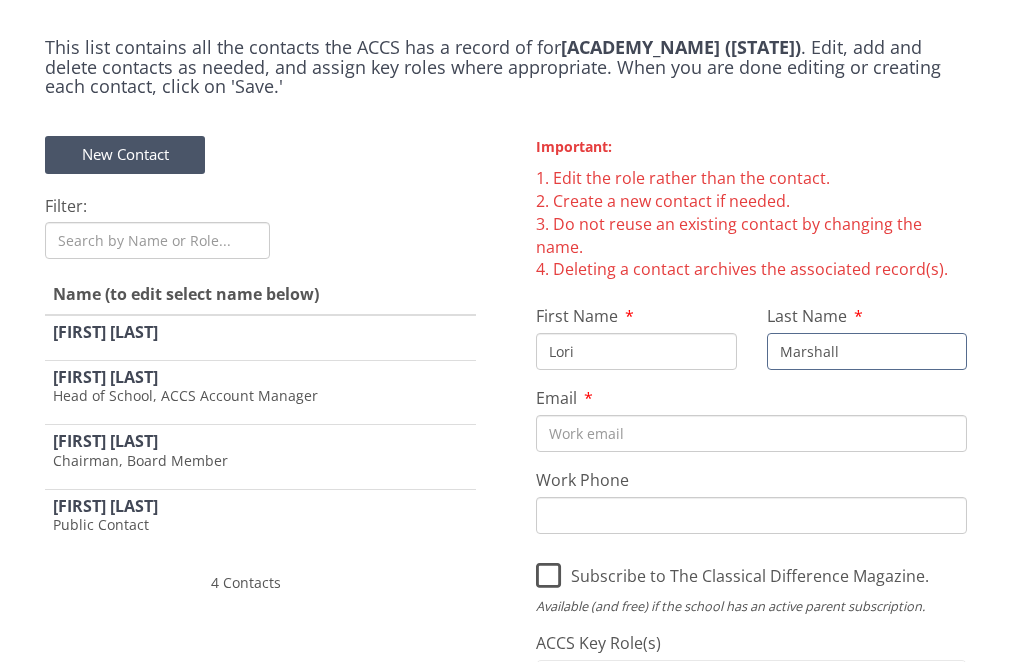 type on "Marshall" 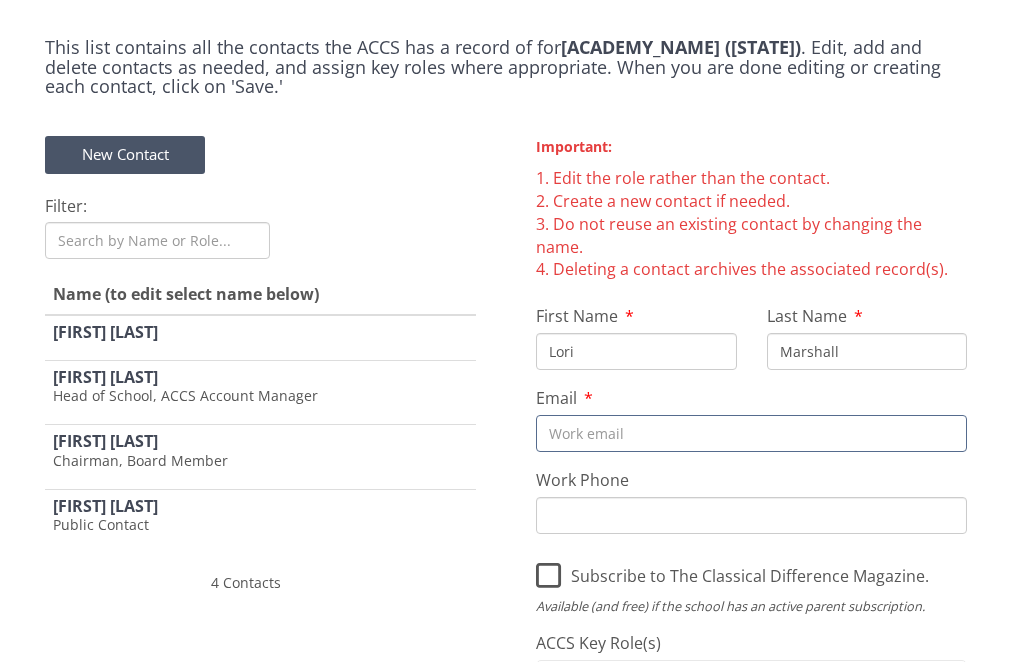 click on "Email" at bounding box center (751, 433) 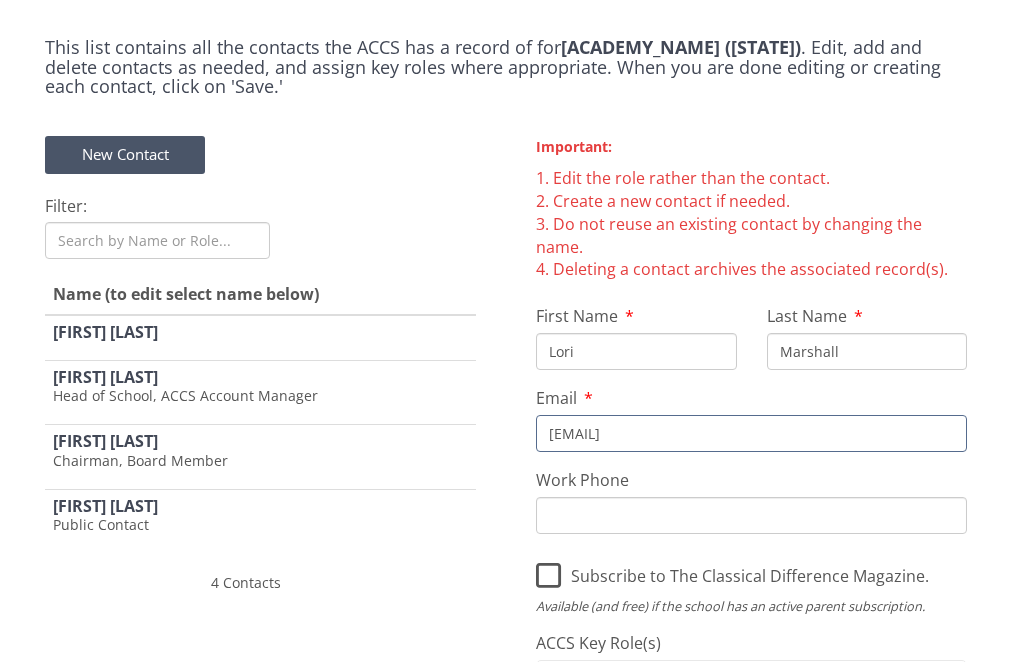 type on "lmarshall@gracetruthca.org" 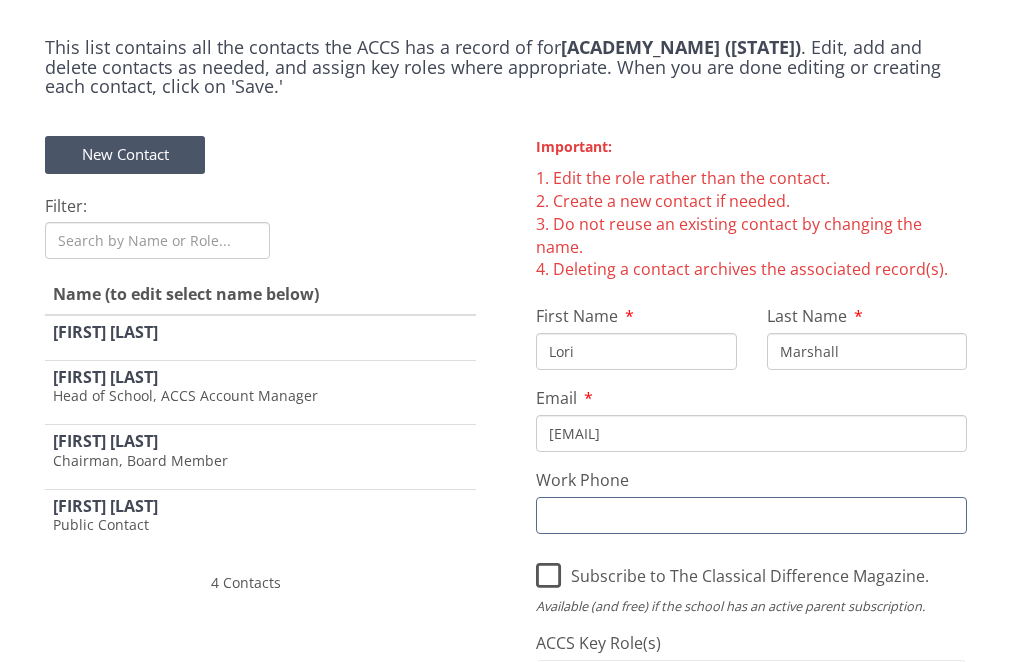 click on "Work Phone" at bounding box center (751, 515) 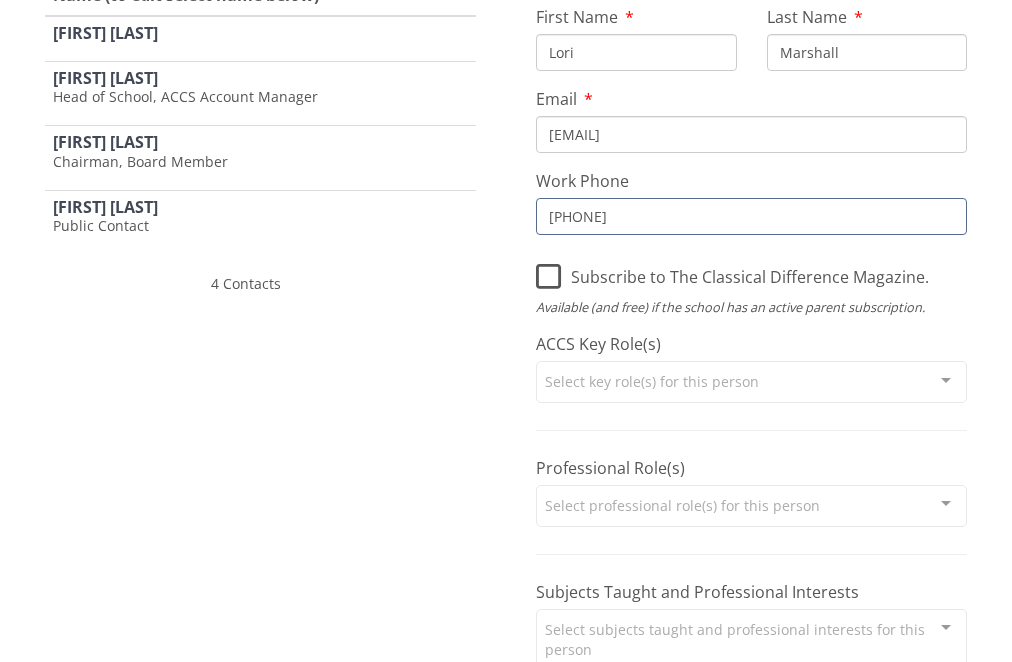 scroll, scrollTop: 297, scrollLeft: 0, axis: vertical 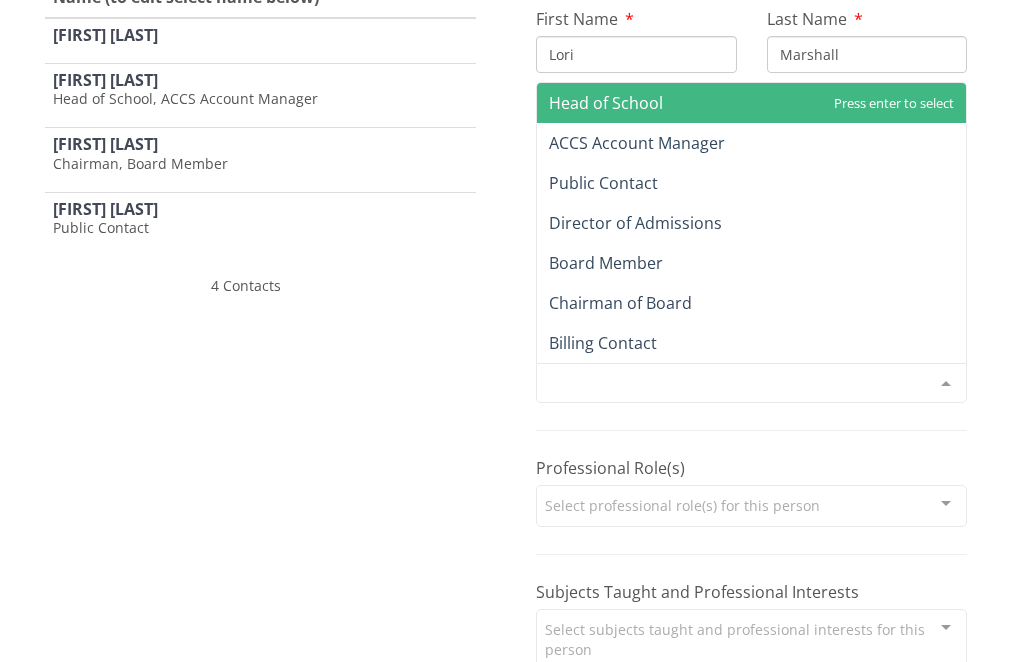 click on "Select key role(s) for this person" at bounding box center (751, 383) 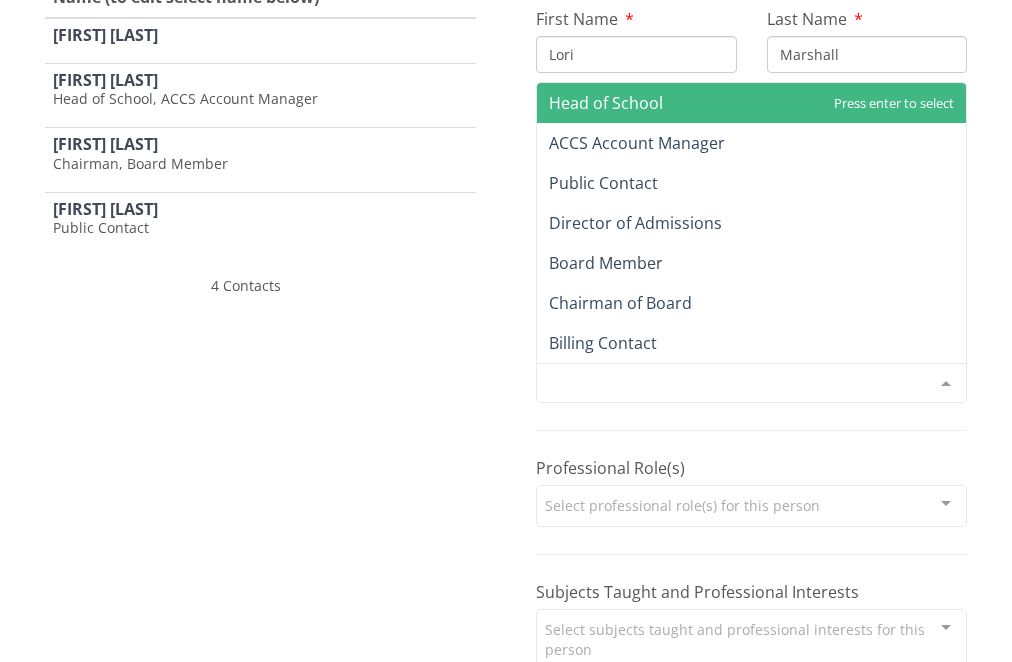 click on "Head of School" at bounding box center (606, 103) 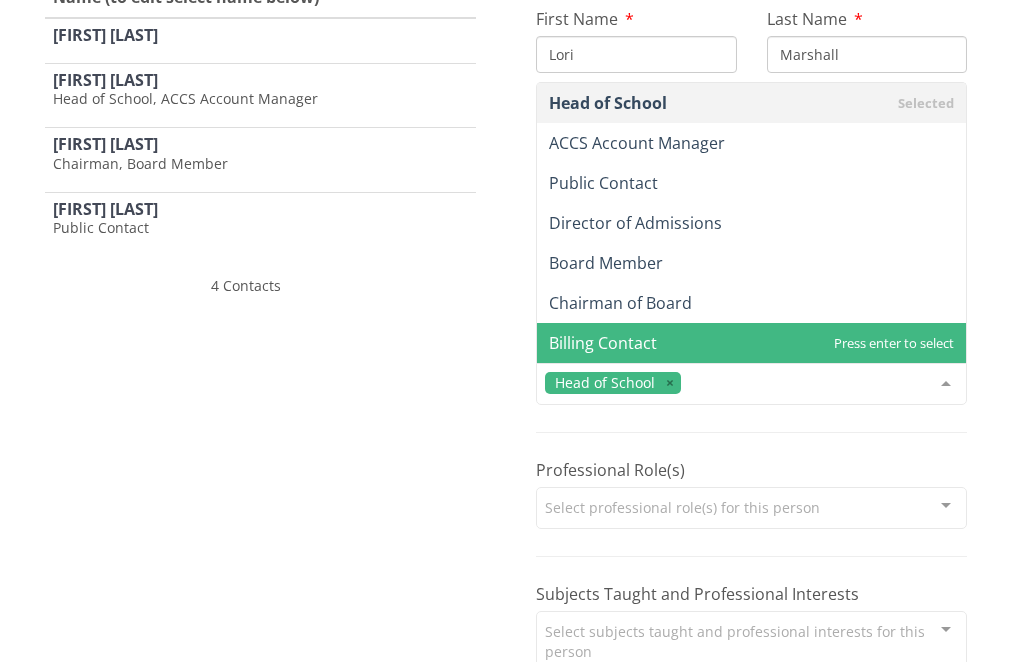 click on "Important:   Edit the role rather than the contact.   Create a new contact if needed.   Do not reuse an existing contact by changing the name.   Deleting a contact archives the associated record(s).       First Name     Lori       Last Name     Marshall               Email     lmarshall@gracetruthca.org               Work Phone     405 485 3570                   Subscribe to The Classical Difference Magazine.     Available (and free) if the school has an active parent subscription.           ACCS Key Role(s)        Head of School                   Head of School   ACCS Account Manager   Public Contact   Director of Admissions   Board Member   Chairman of Board   Billing Contact       List is empty.                         Professional Role(s)
Select professional role(s) for this person
Administrative Staff - Accounting   Administrative Staff - Admissions & Marketing   Administrative Staff - Athletics / Activities   Administrative Staff - College Advising" at bounding box center (751, 580) 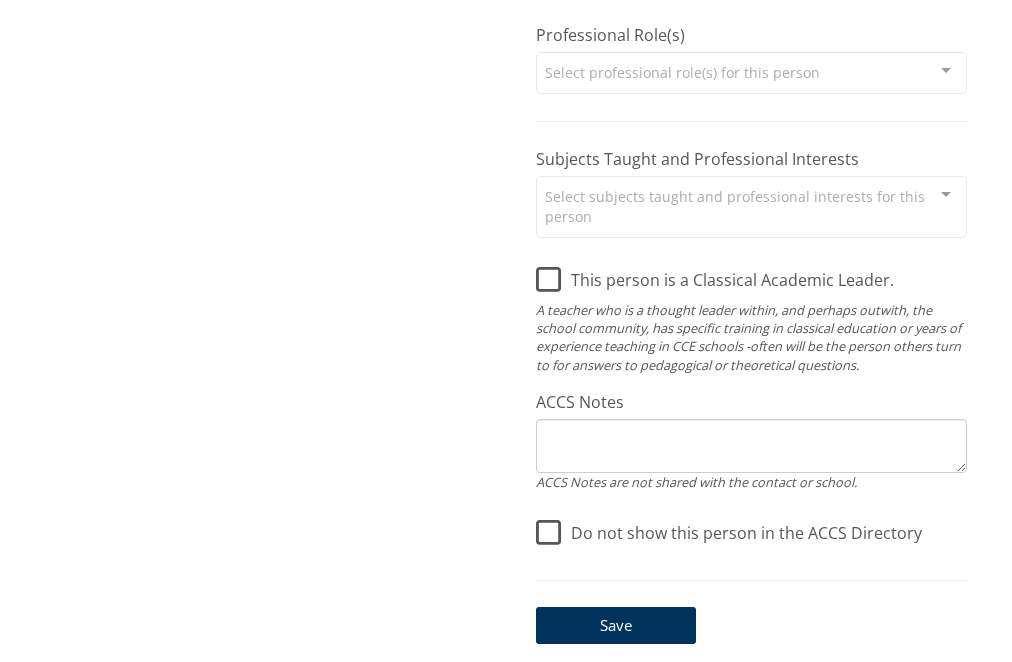 scroll, scrollTop: 734, scrollLeft: 0, axis: vertical 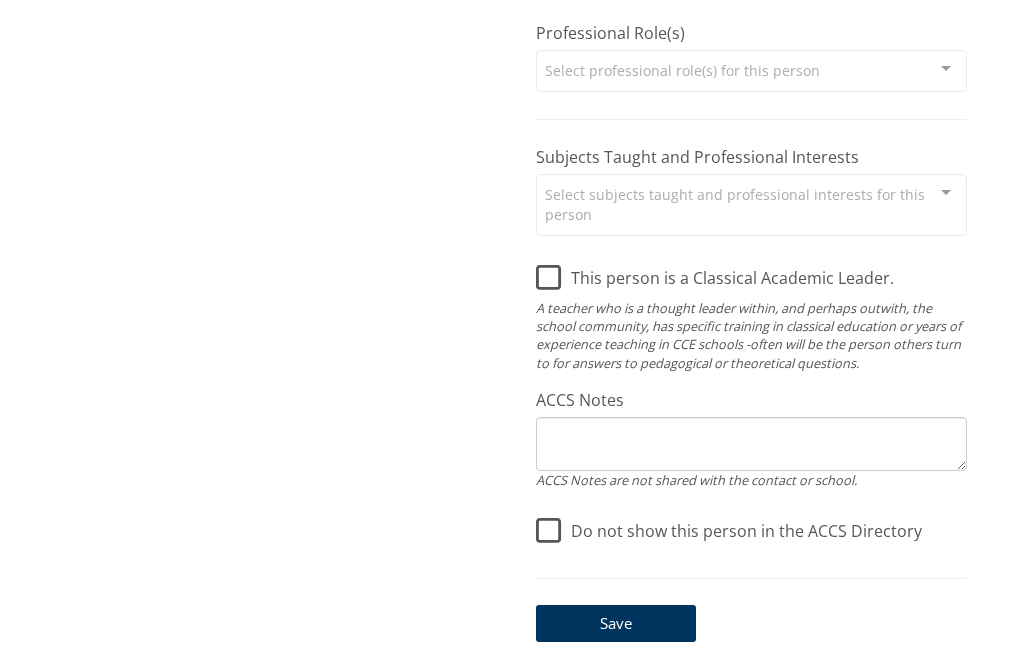 click on "Save" at bounding box center [616, 623] 